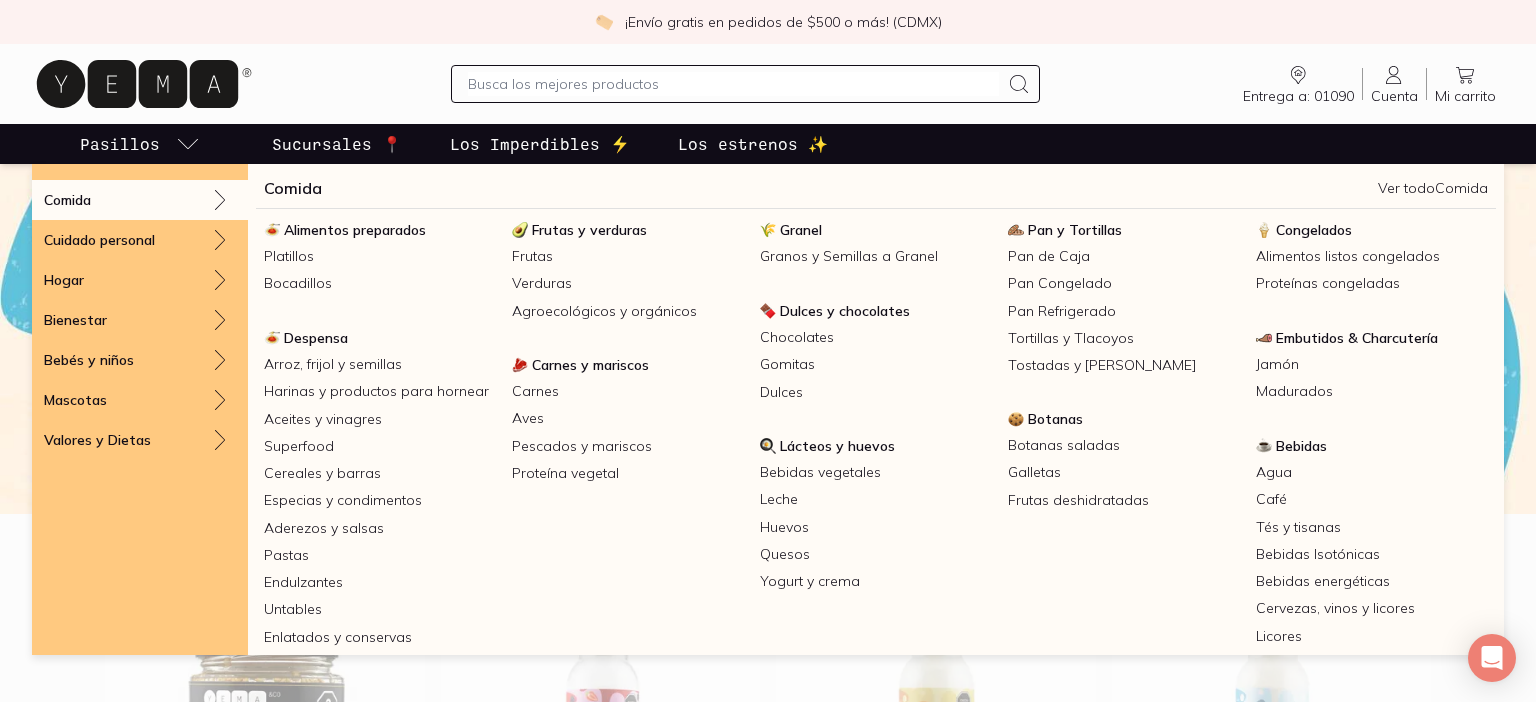 scroll, scrollTop: 426, scrollLeft: 0, axis: vertical 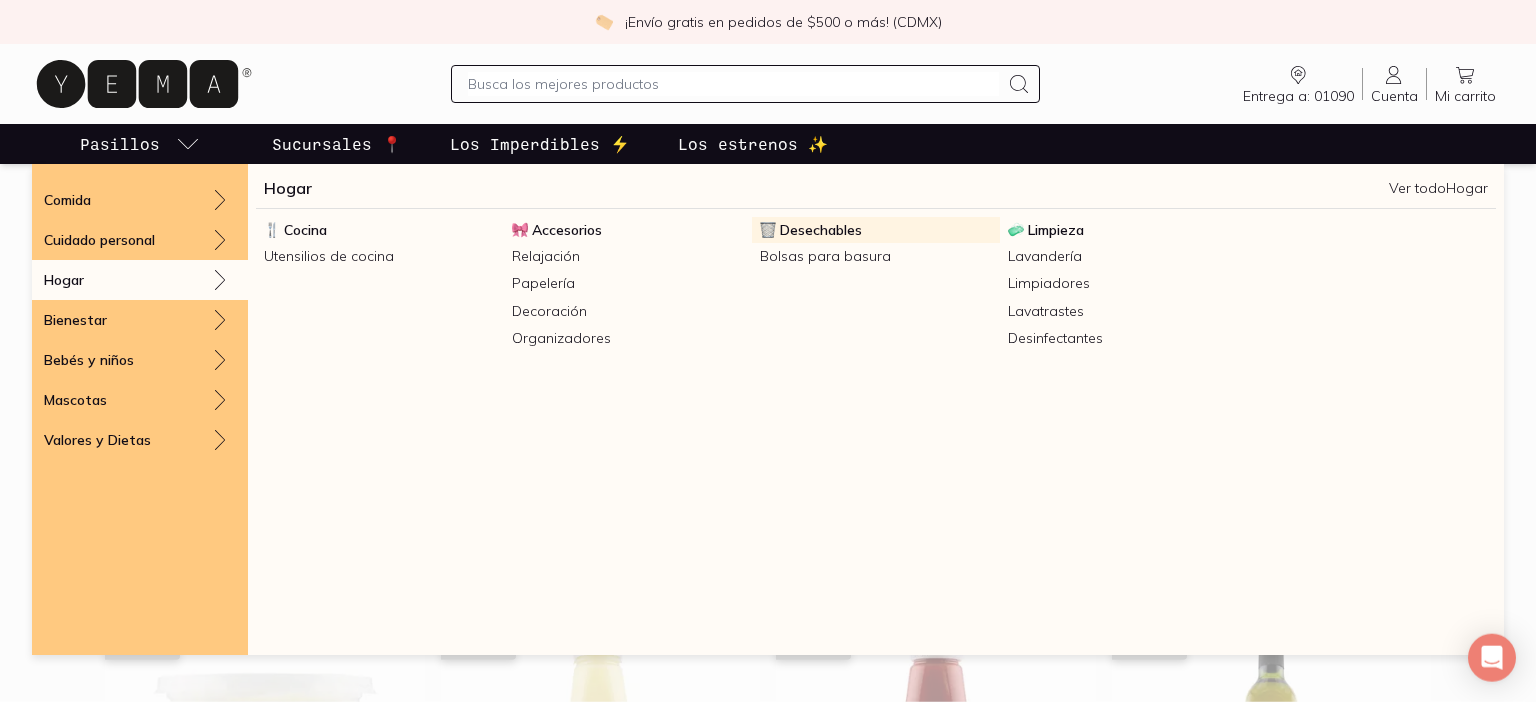 click on "Desechables" at bounding box center [876, 230] 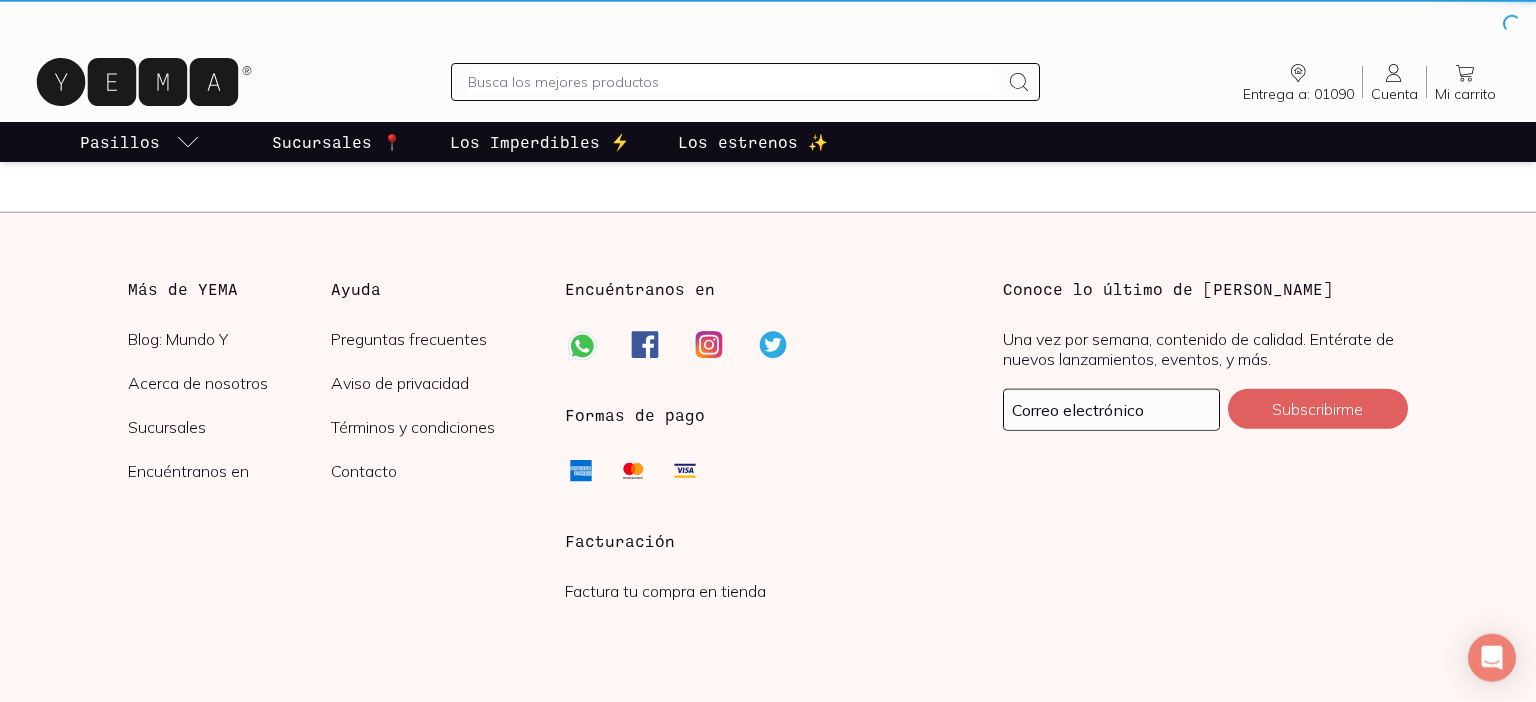 scroll, scrollTop: 0, scrollLeft: 0, axis: both 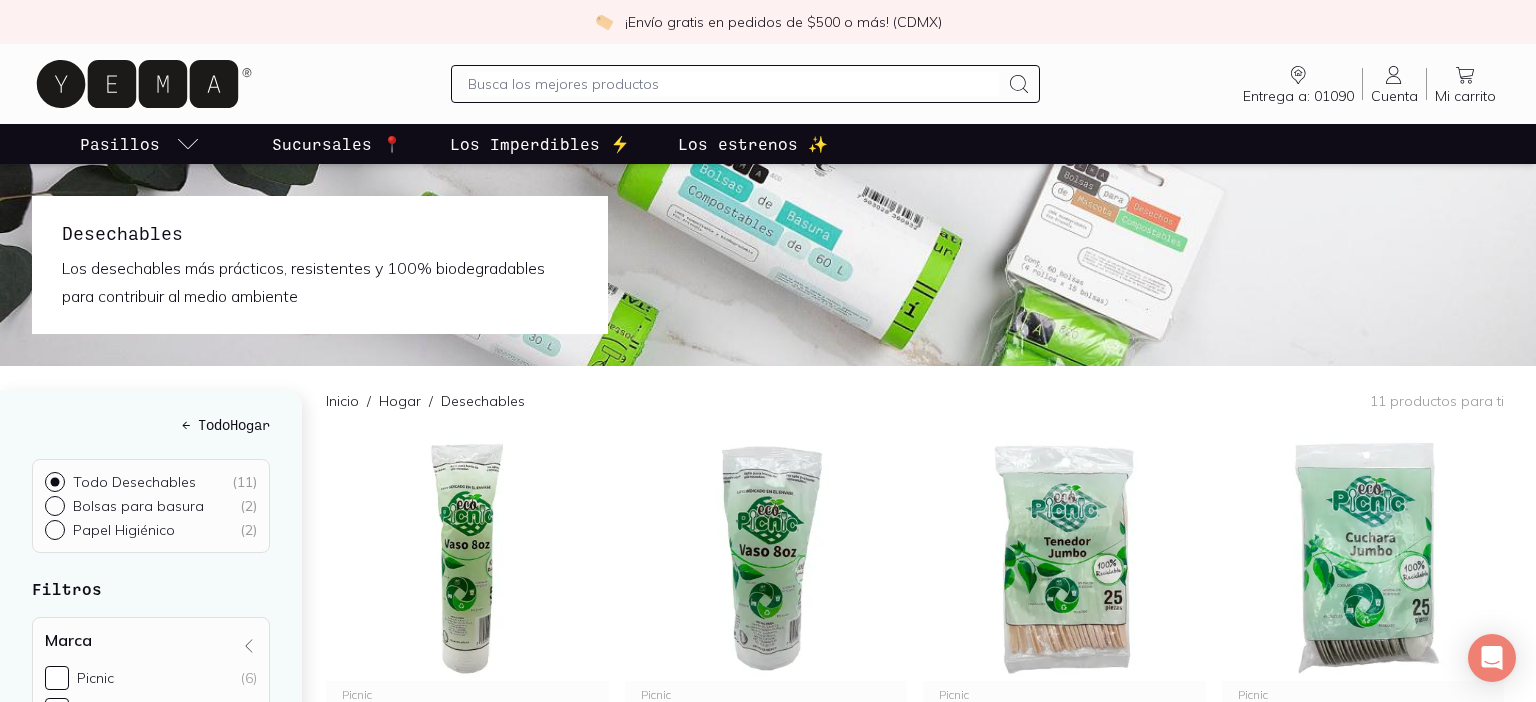 click 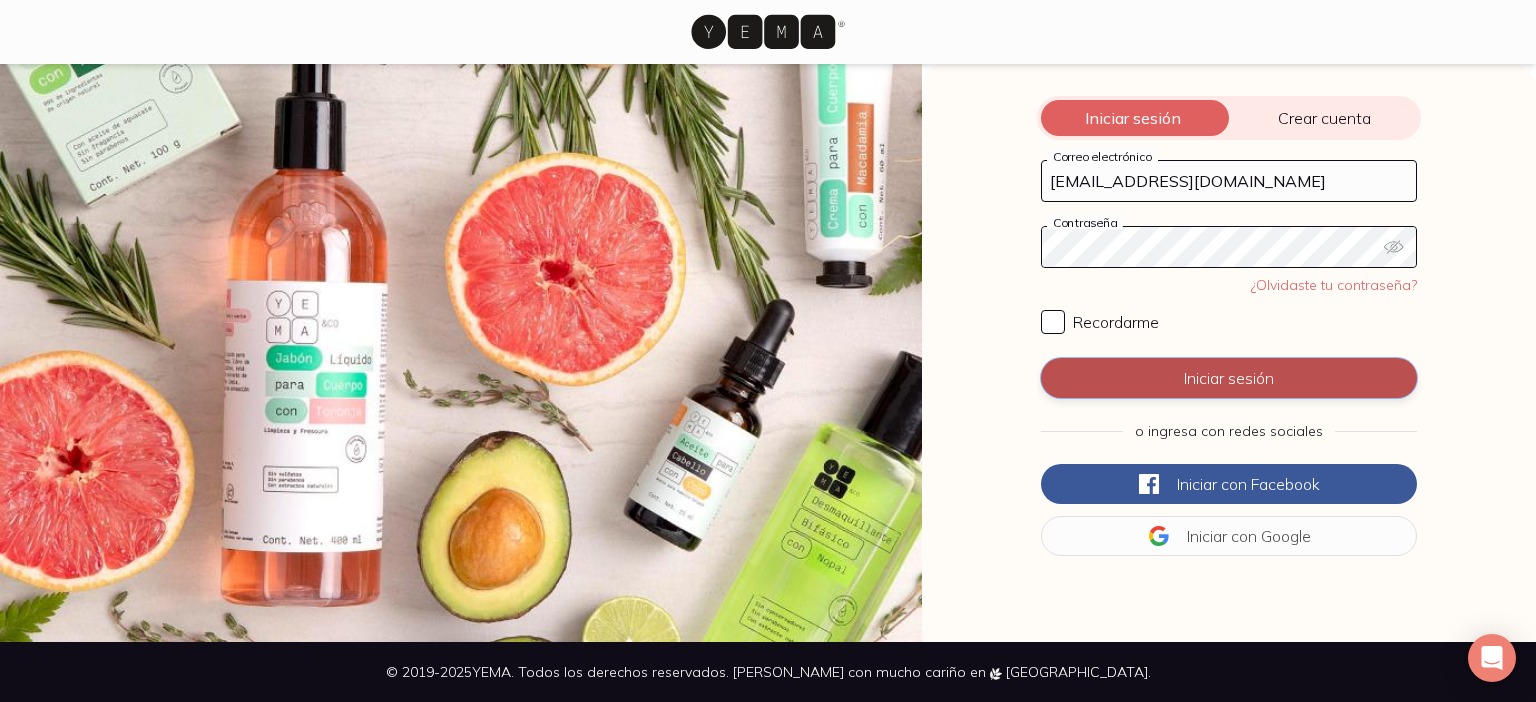 click on "Iniciar sesión" at bounding box center [1229, 378] 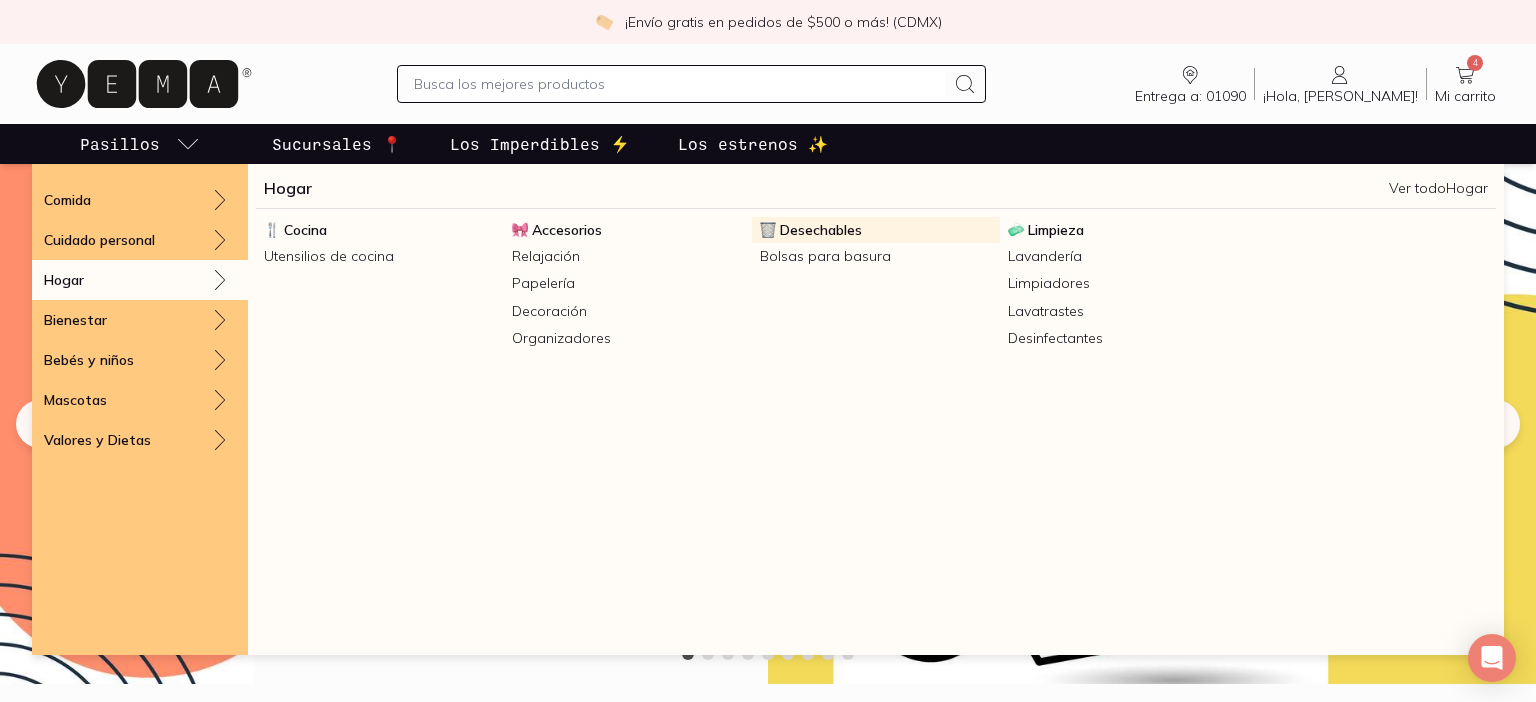 click on "Desechables" at bounding box center (876, 230) 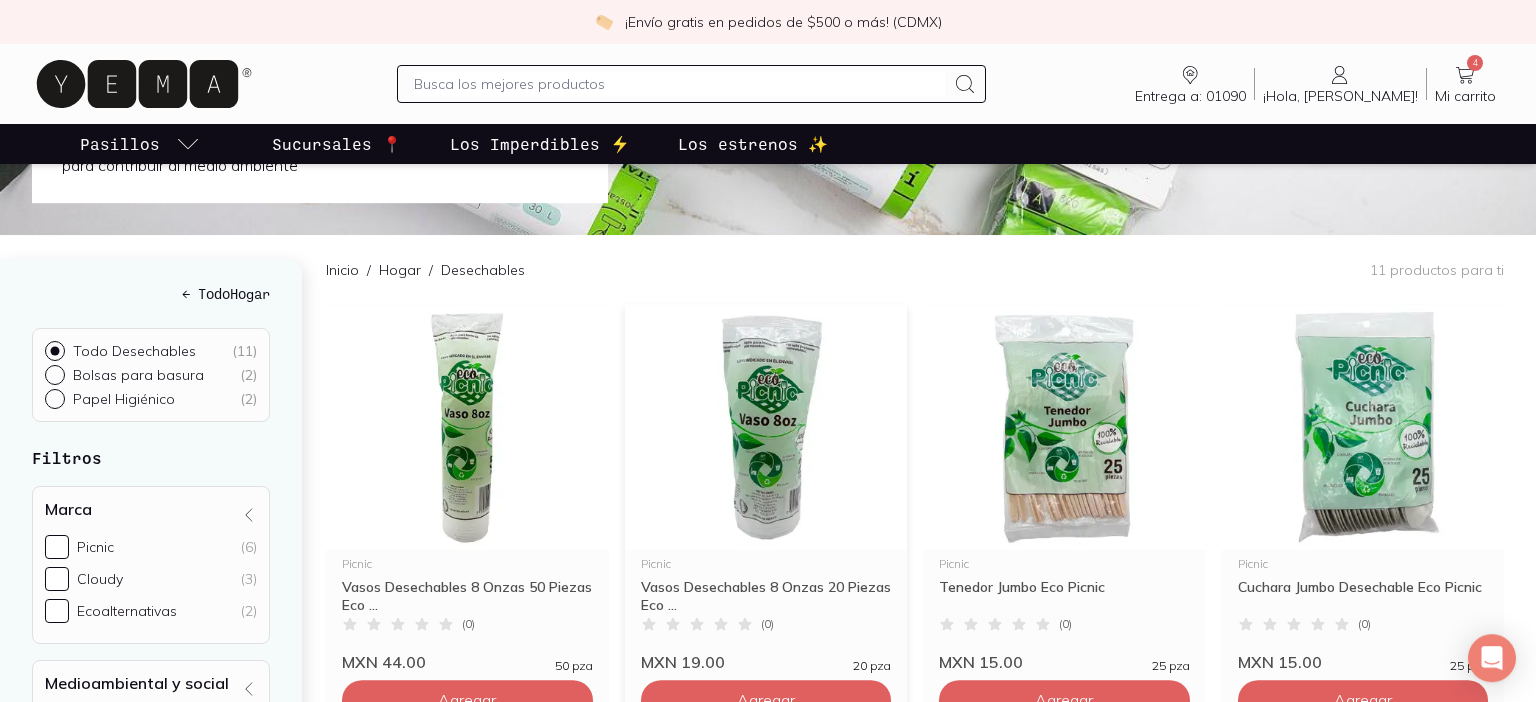 scroll, scrollTop: 130, scrollLeft: 0, axis: vertical 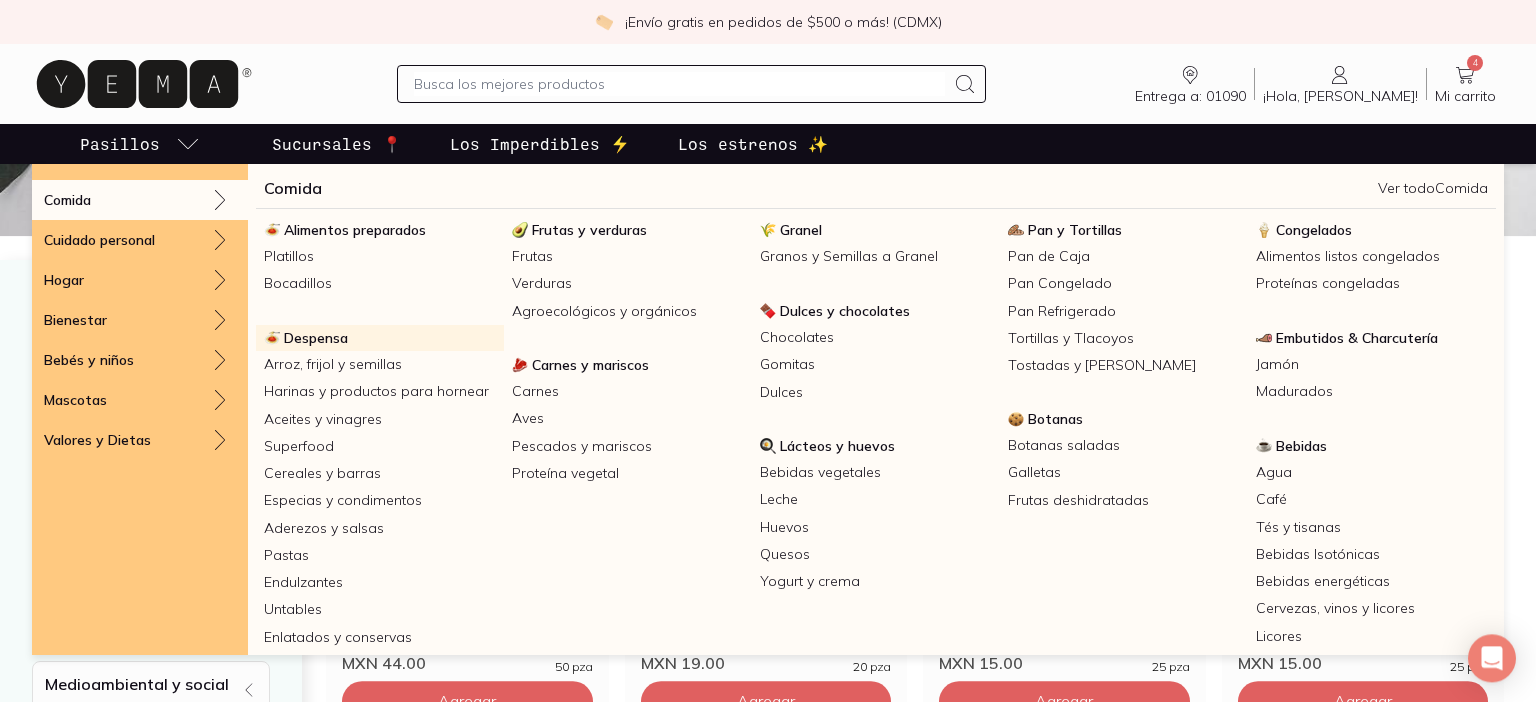 click on "Despensa" at bounding box center [316, 338] 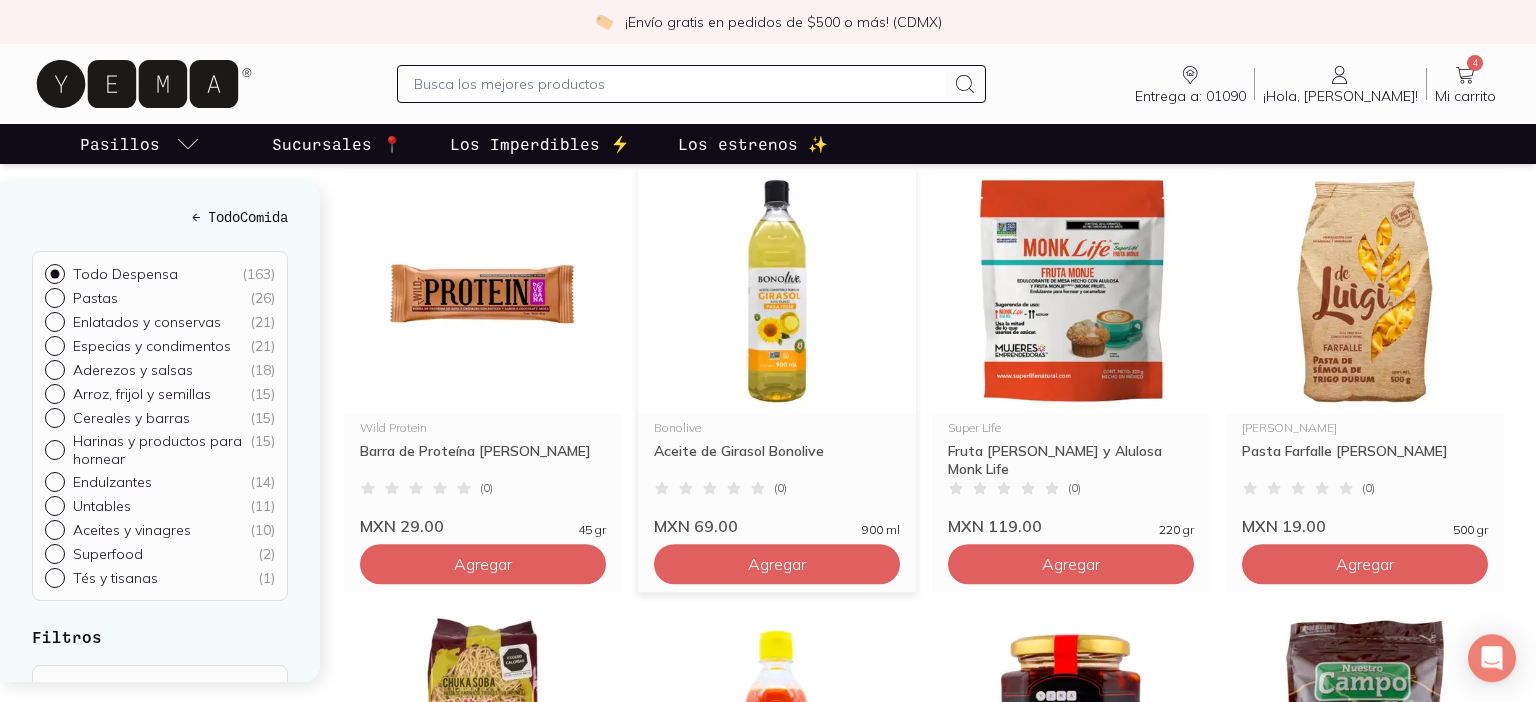 scroll, scrollTop: 288, scrollLeft: 0, axis: vertical 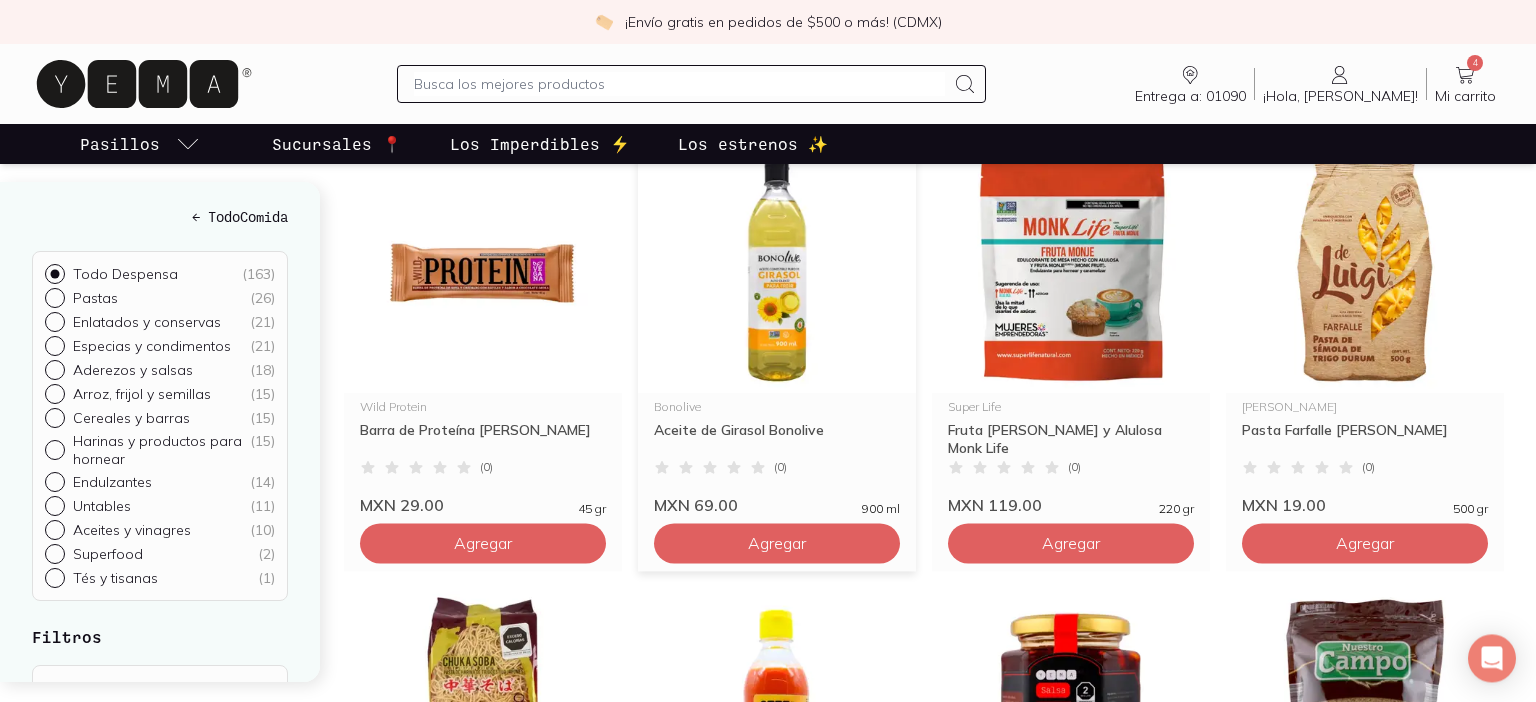 click on "Wild Protein Barra de Proteína Sabor Moka ( 0 ) MXN 29.00 45 gr Agregar Bonolive Aceite de Girasol Bonolive ( 0 ) MXN 69.00 900 ml Agregar Super Life Fruta del Monje y Alulosa Monk Life ( 0 ) MXN 119.00 220 gr Agregar Luigi Pasta Farfalle Luigi ( 0 ) MXN 19.00 500 gr Agregar Kokusan Pasta Chuka Soba Ramen Kokusan ( 0 ) MXN 19.00 170 gr Agregar YEMA & Co Salsa Picante ( 0 ) MXN 15.00 370 ml Agregar YEMA & Co Salsa Macha con Semillas ( 1 ) MXN 69.00 240 gr Agregar Nuestro Campo Azúcar Mascabado  Nuestro Campo ( 0 ) MXN 22.00 500 gr Agregar Yamasa Salsa de soya baja en sodio ( 0 ) MXN 69.00 148 ml Agregar Kokusan Pasta Frijol Vermicelli Kokusan ( 0 ) MXN 29.00 300 gr Agregar Golden Chef Pasta Fideo de Arroz Golden Chef ( 0 ) MXN 29.00 375 gr Agregar YEMA & Co Nuez India Empacada ( 0 ) MXN 69.00 200 gr Agregar TOYOU Granola Original TOYOU ( 0 ) MXN 85.00 300 gr Agregar TOYOU Barras de Nueces Mango Yogurt  TOYOU ( 0 ) MXN 49.00 160 gr Agregar TOYOU Barras con Nueces Caramel  TOYOU ( 0 ) MXN 75.00 160 gr Agregar" at bounding box center [924, 1899] 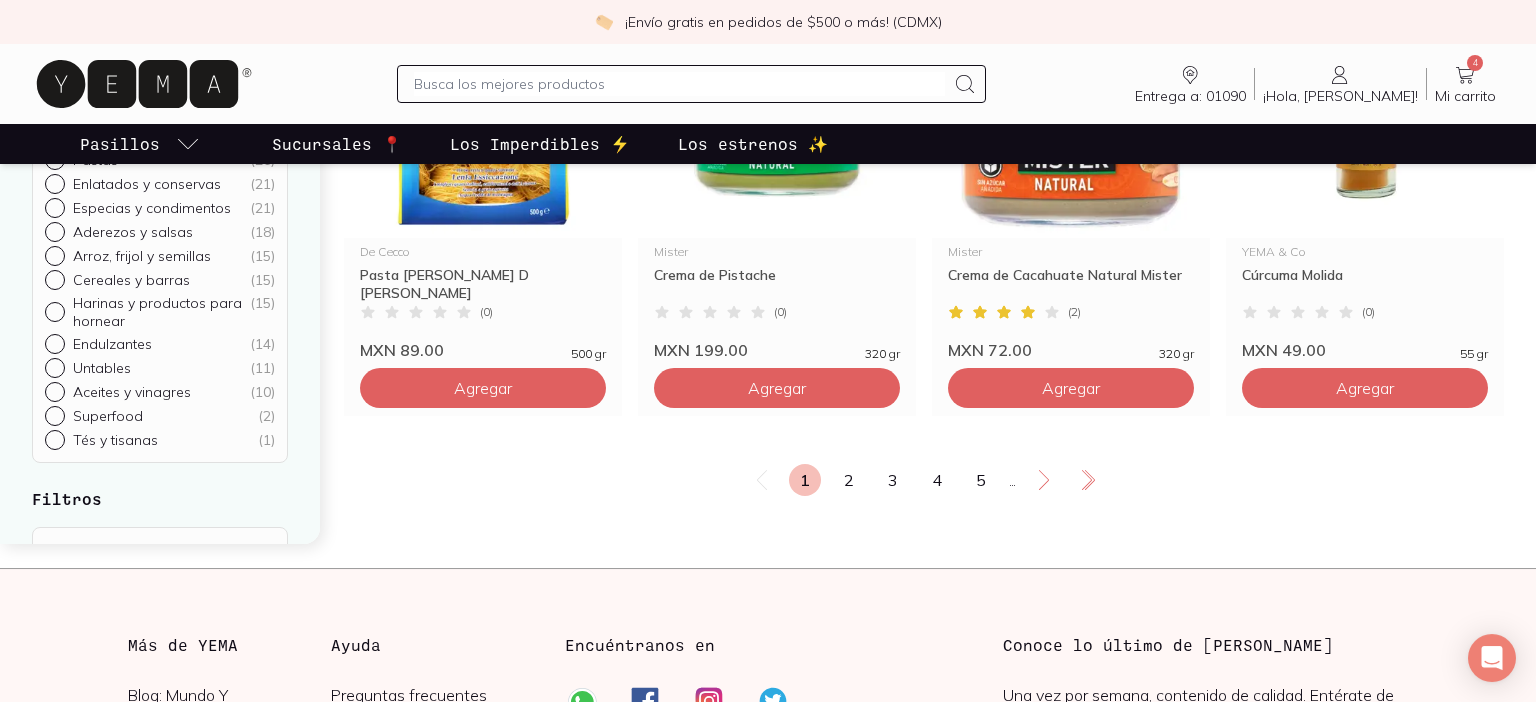 scroll, scrollTop: 3531, scrollLeft: 0, axis: vertical 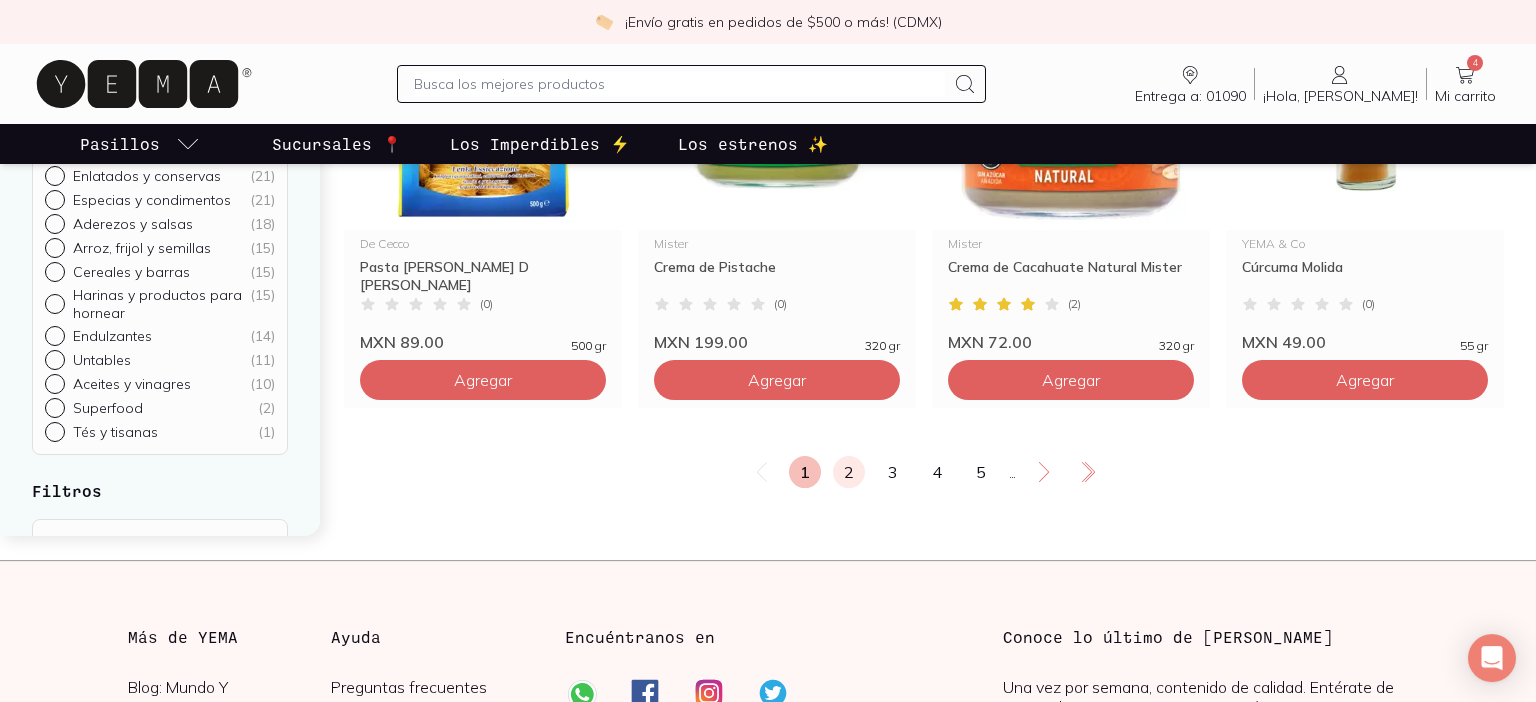 click on "2" at bounding box center (849, 472) 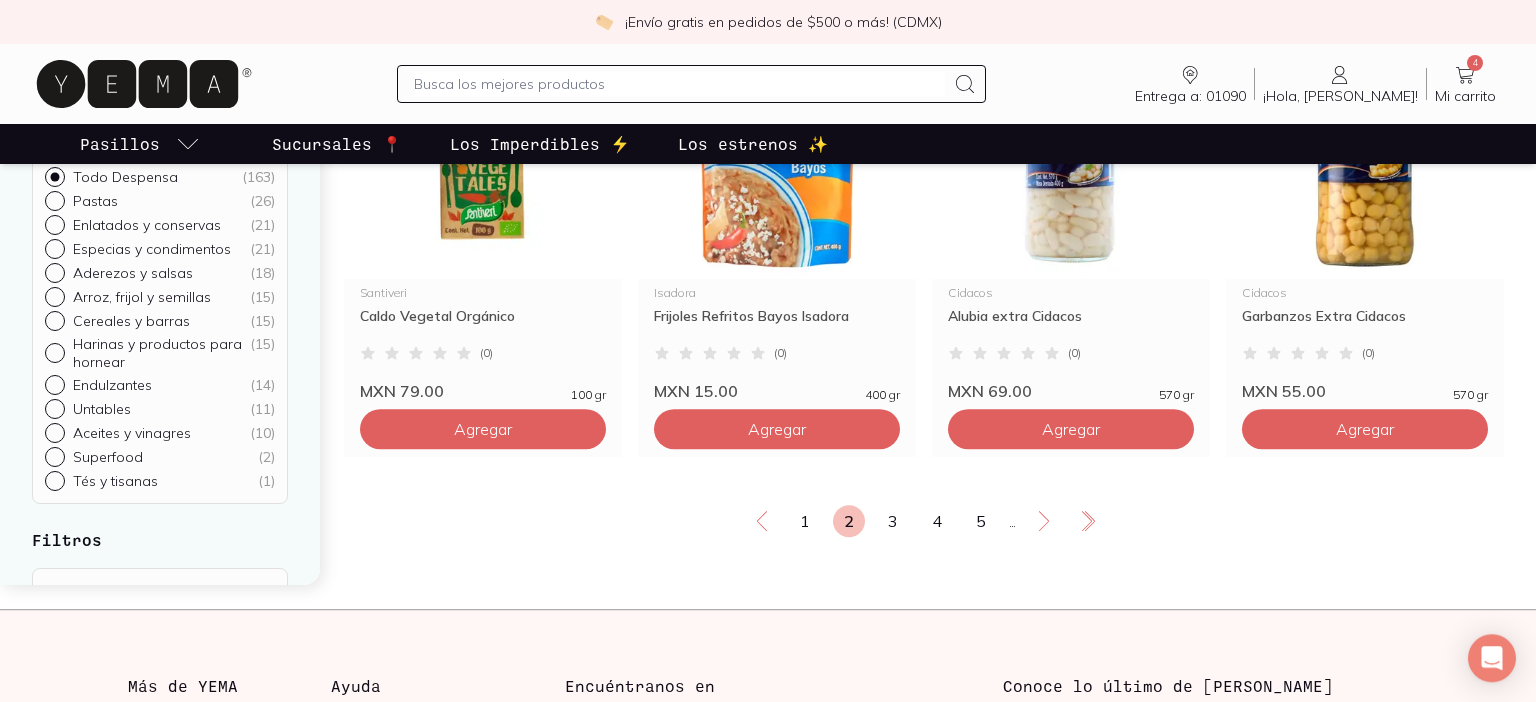 scroll, scrollTop: 3746, scrollLeft: 0, axis: vertical 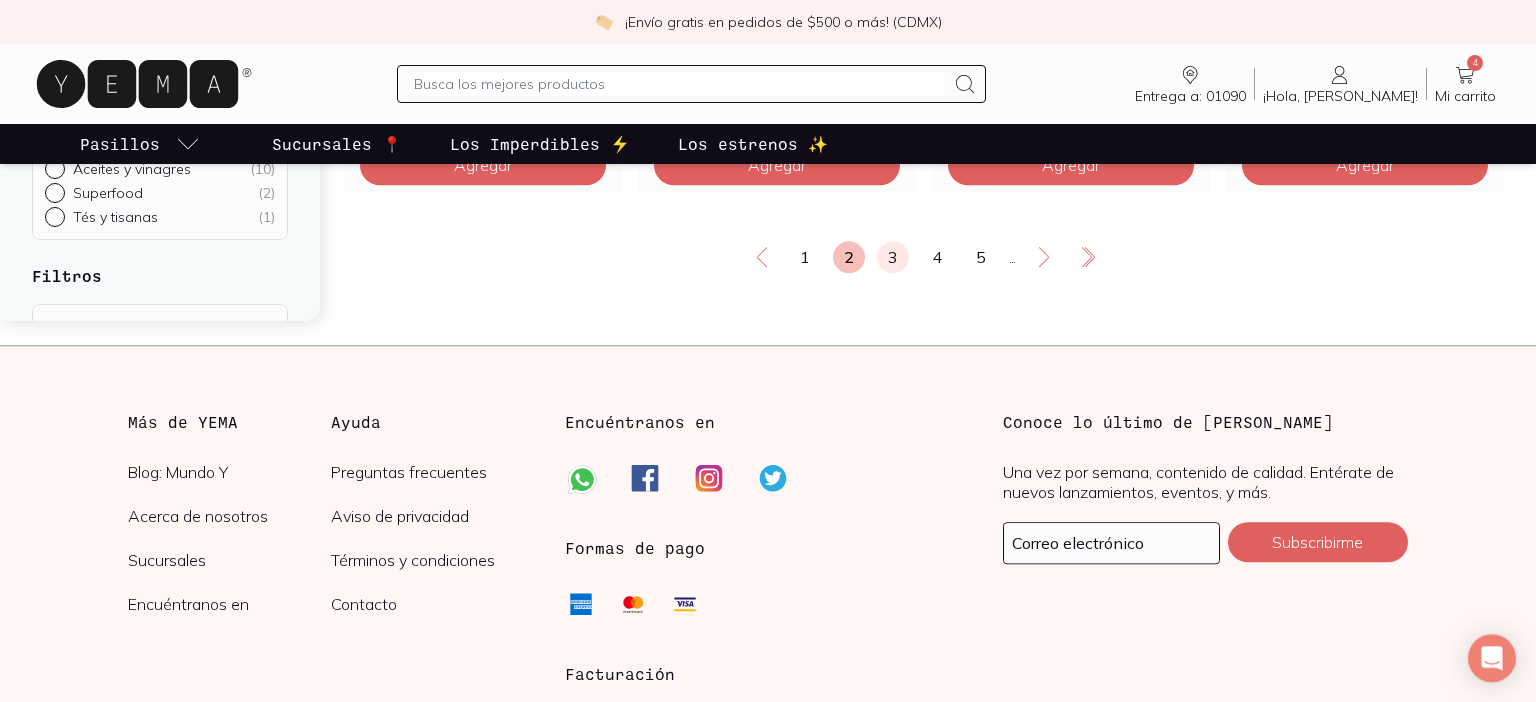 click on "3" at bounding box center [893, 257] 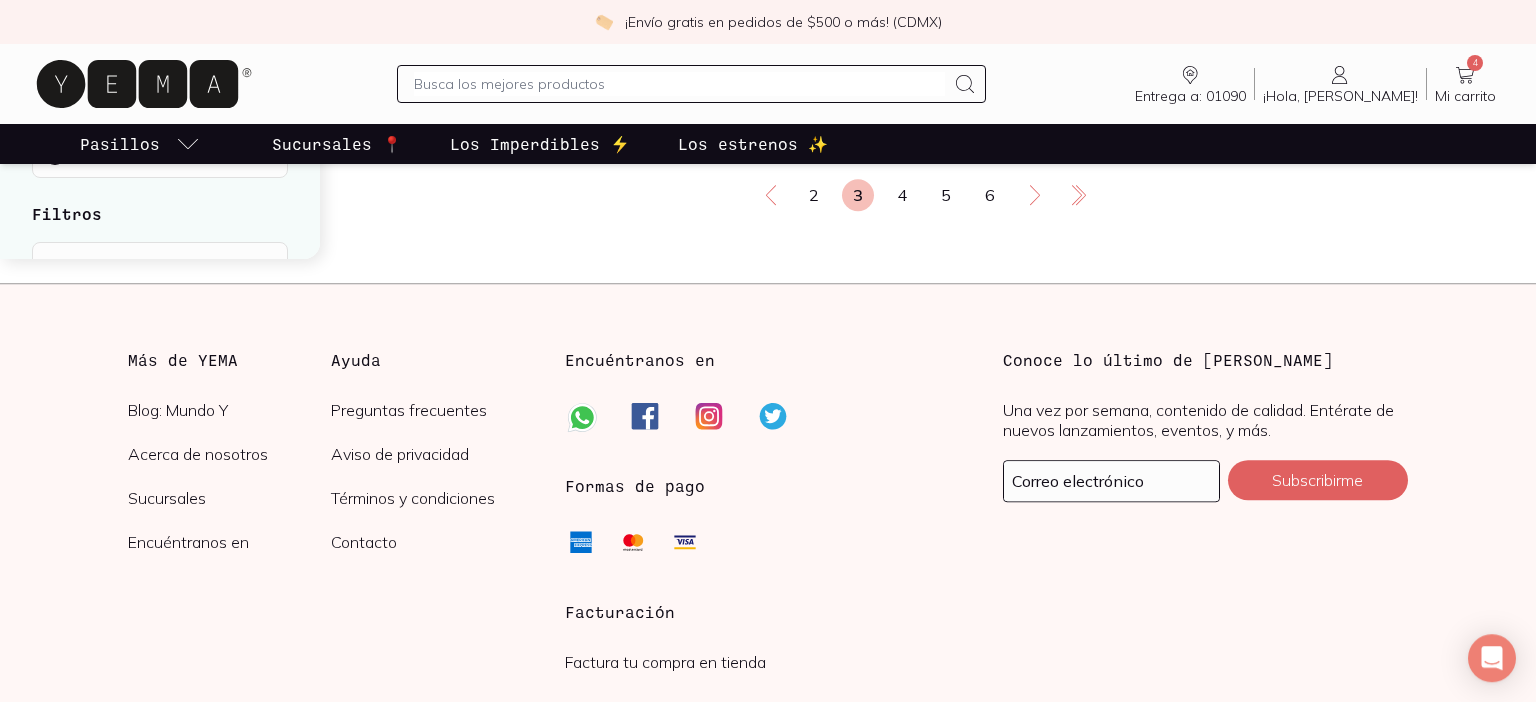 scroll, scrollTop: 3819, scrollLeft: 0, axis: vertical 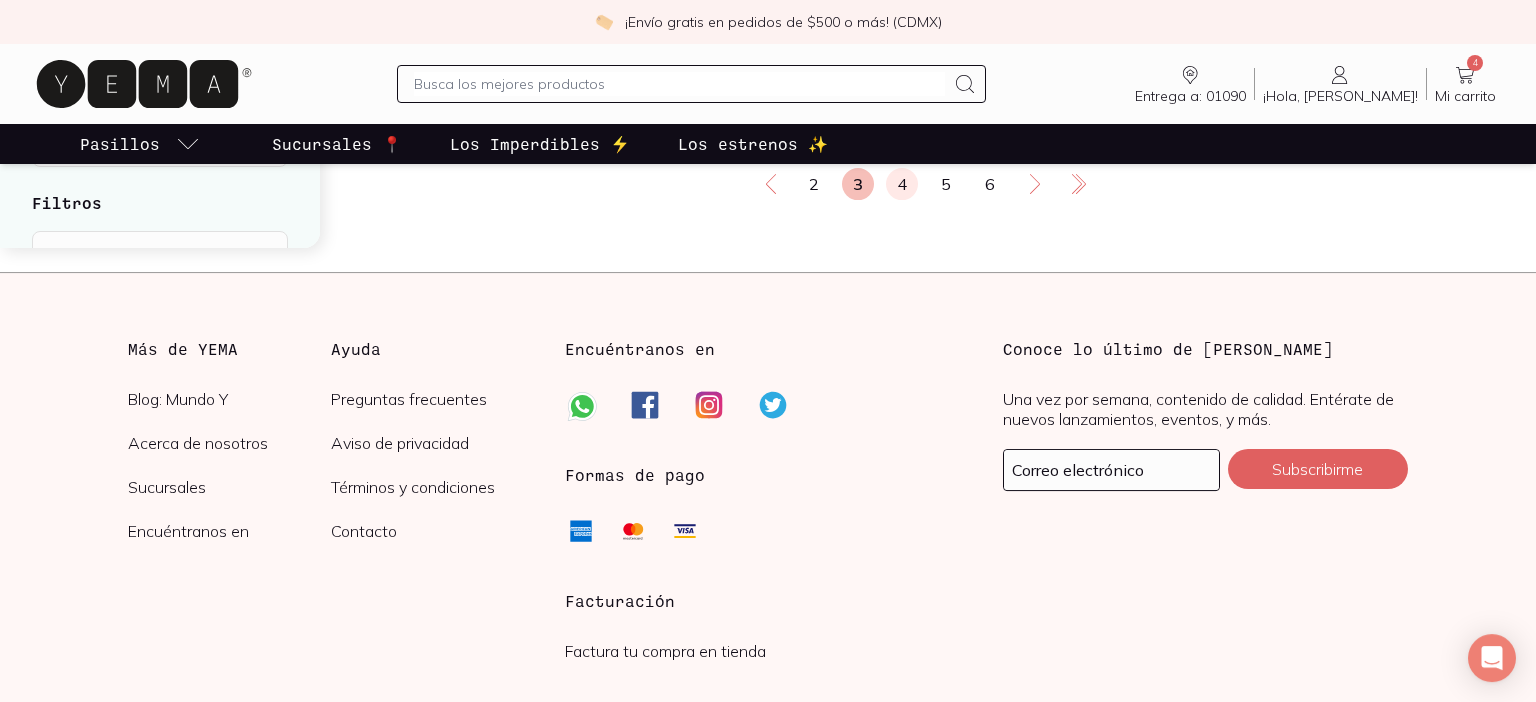 click on "4" at bounding box center [902, 184] 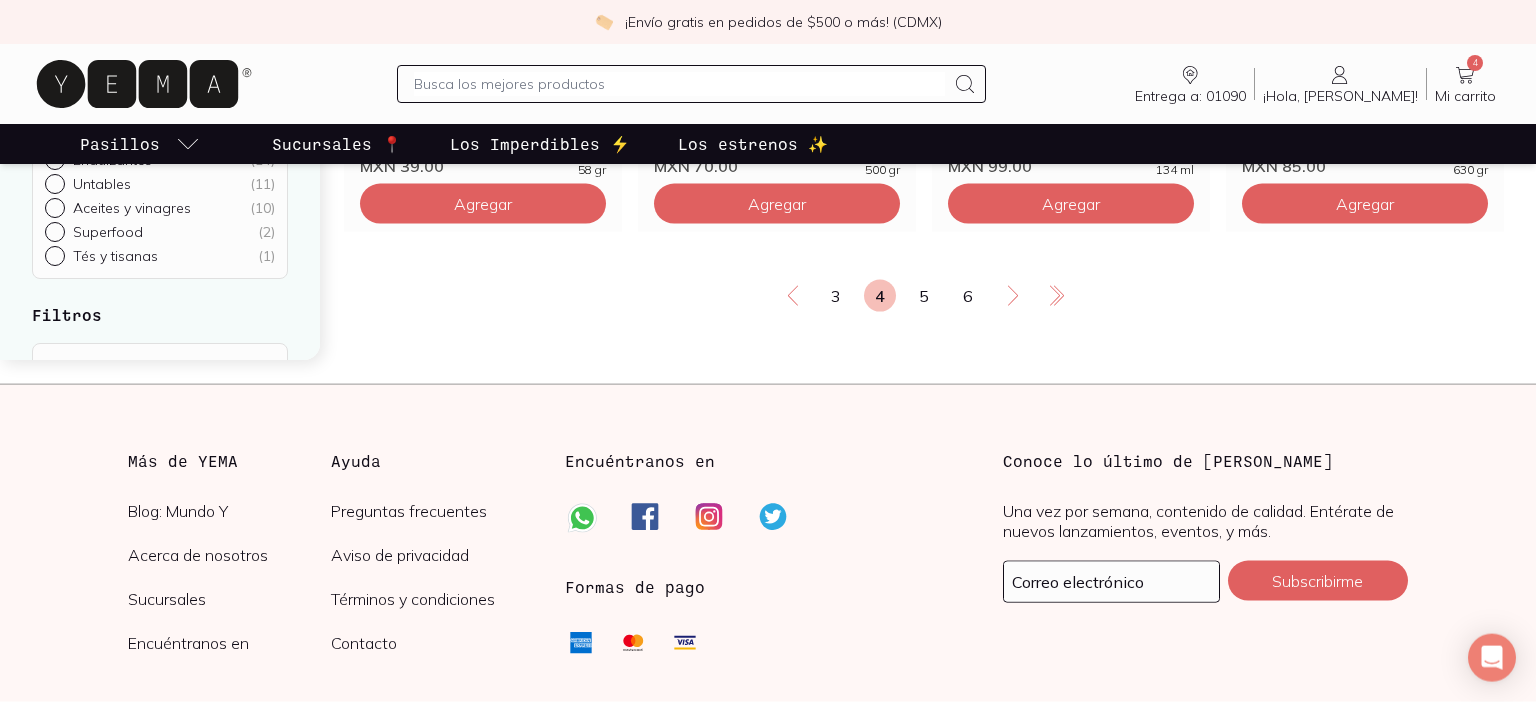 scroll, scrollTop: 3708, scrollLeft: 0, axis: vertical 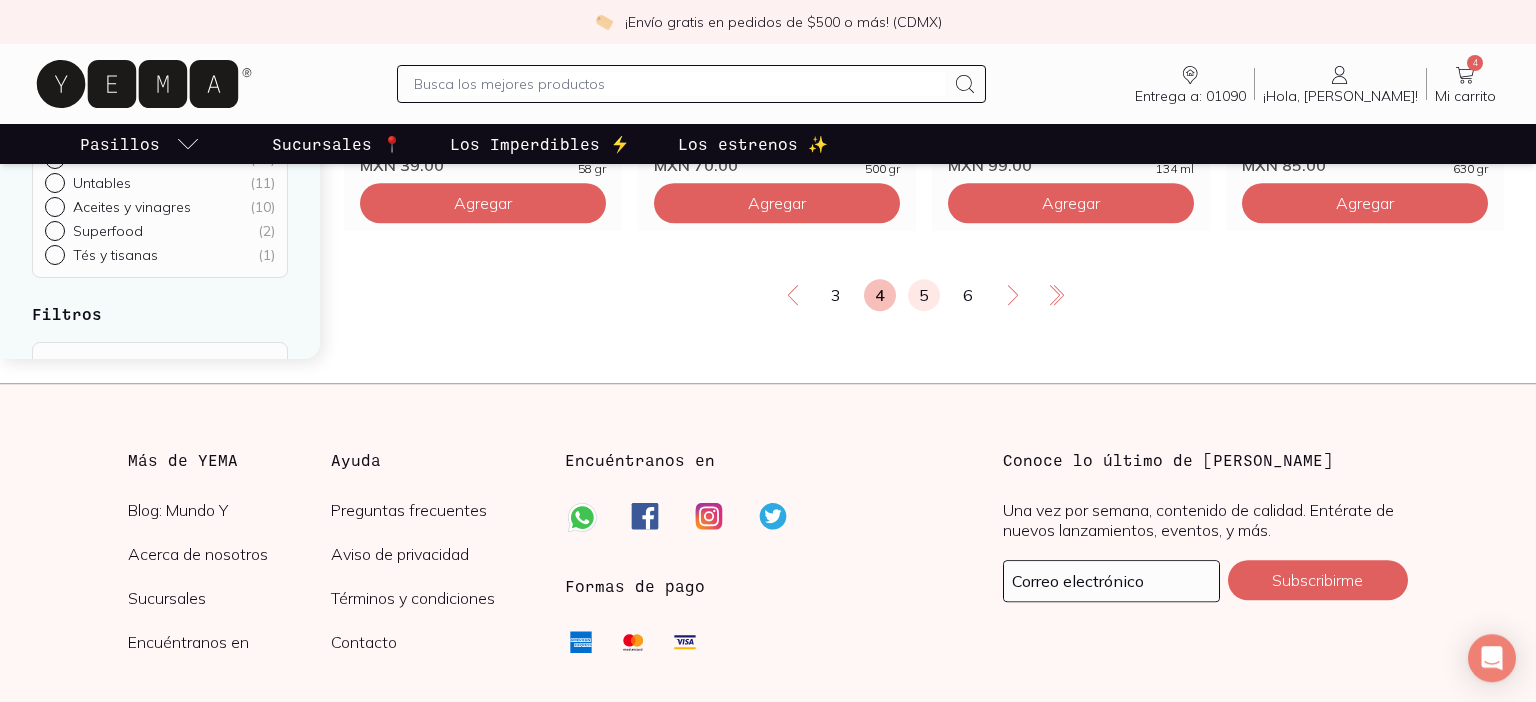 click on "5" at bounding box center (924, 295) 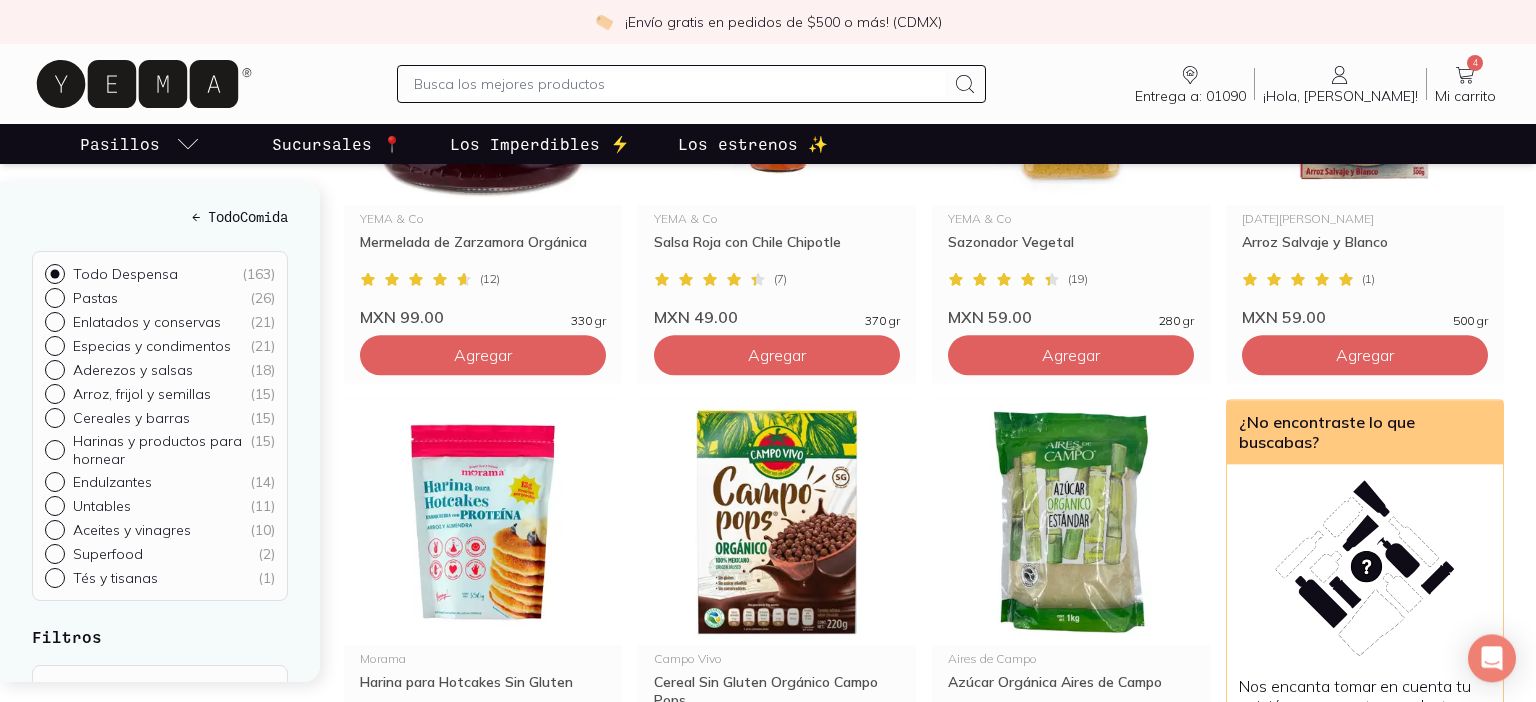 scroll, scrollTop: 2241, scrollLeft: 0, axis: vertical 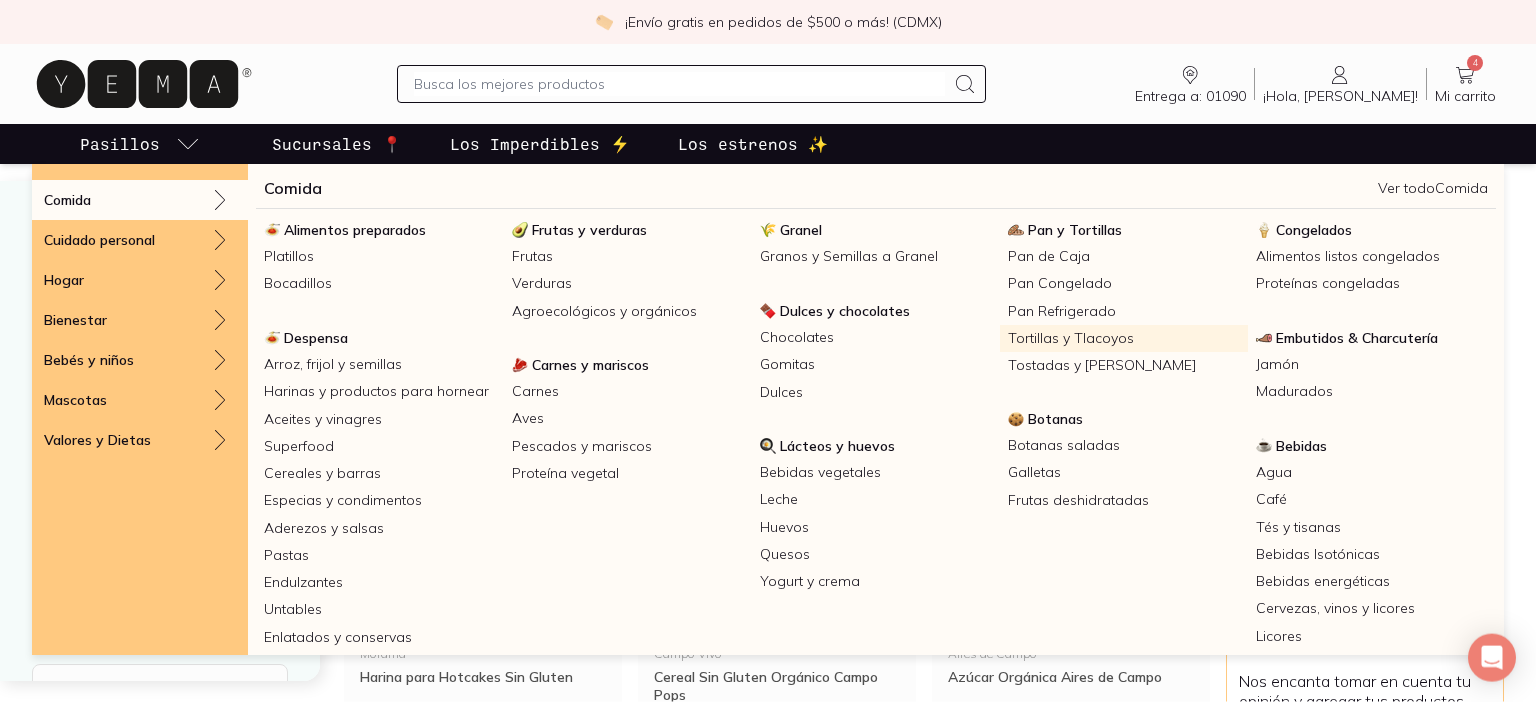 click on "Tortillas y Tlacoyos" at bounding box center [1124, 338] 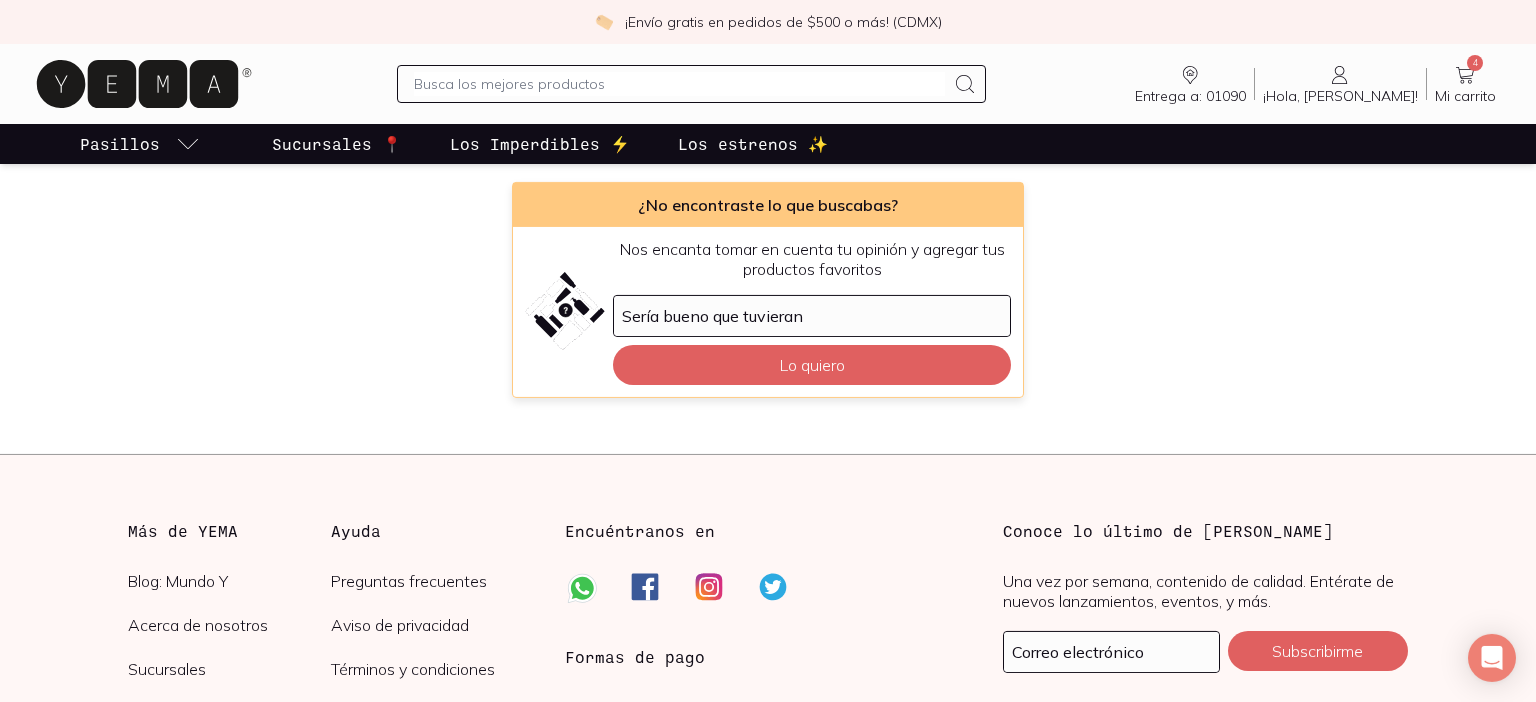 scroll, scrollTop: 0, scrollLeft: 0, axis: both 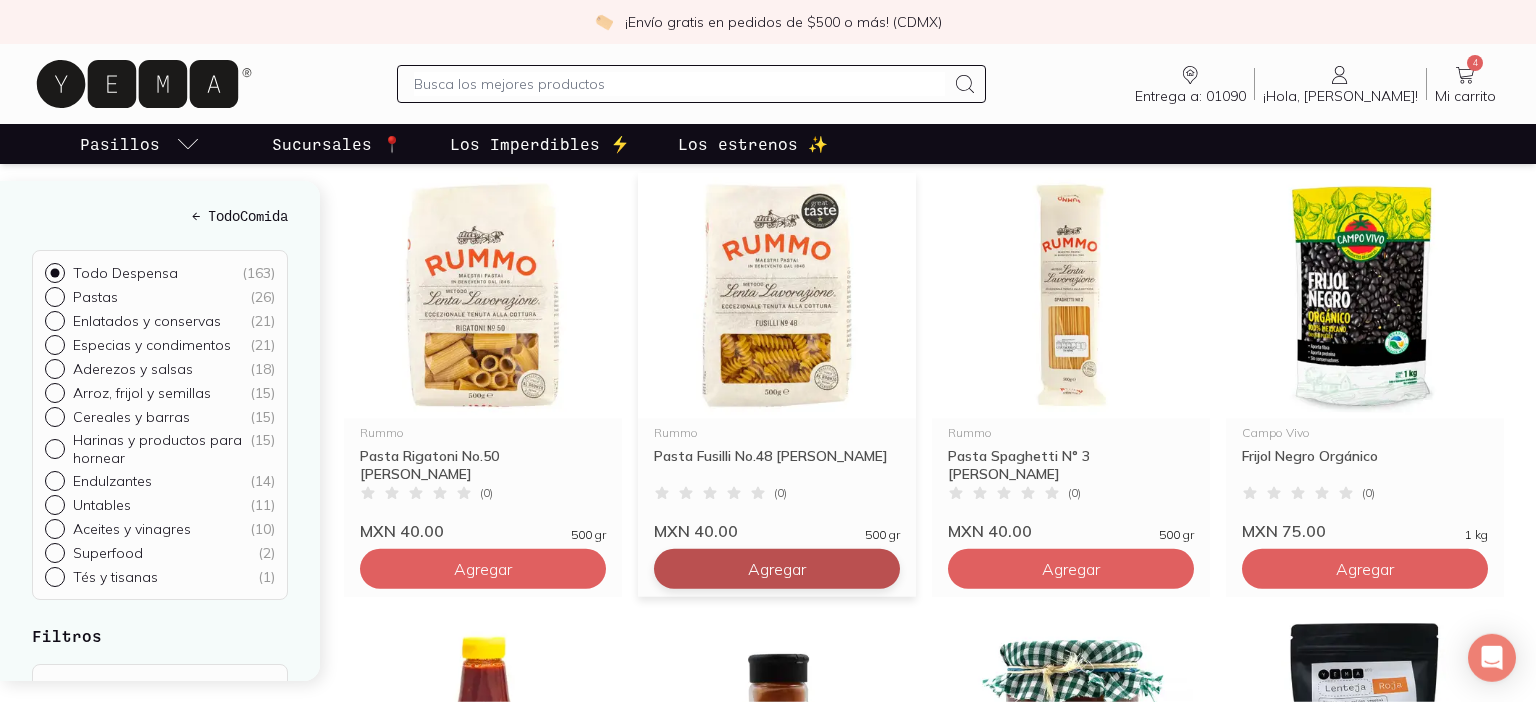 click on "Agregar" at bounding box center [483, -1191] 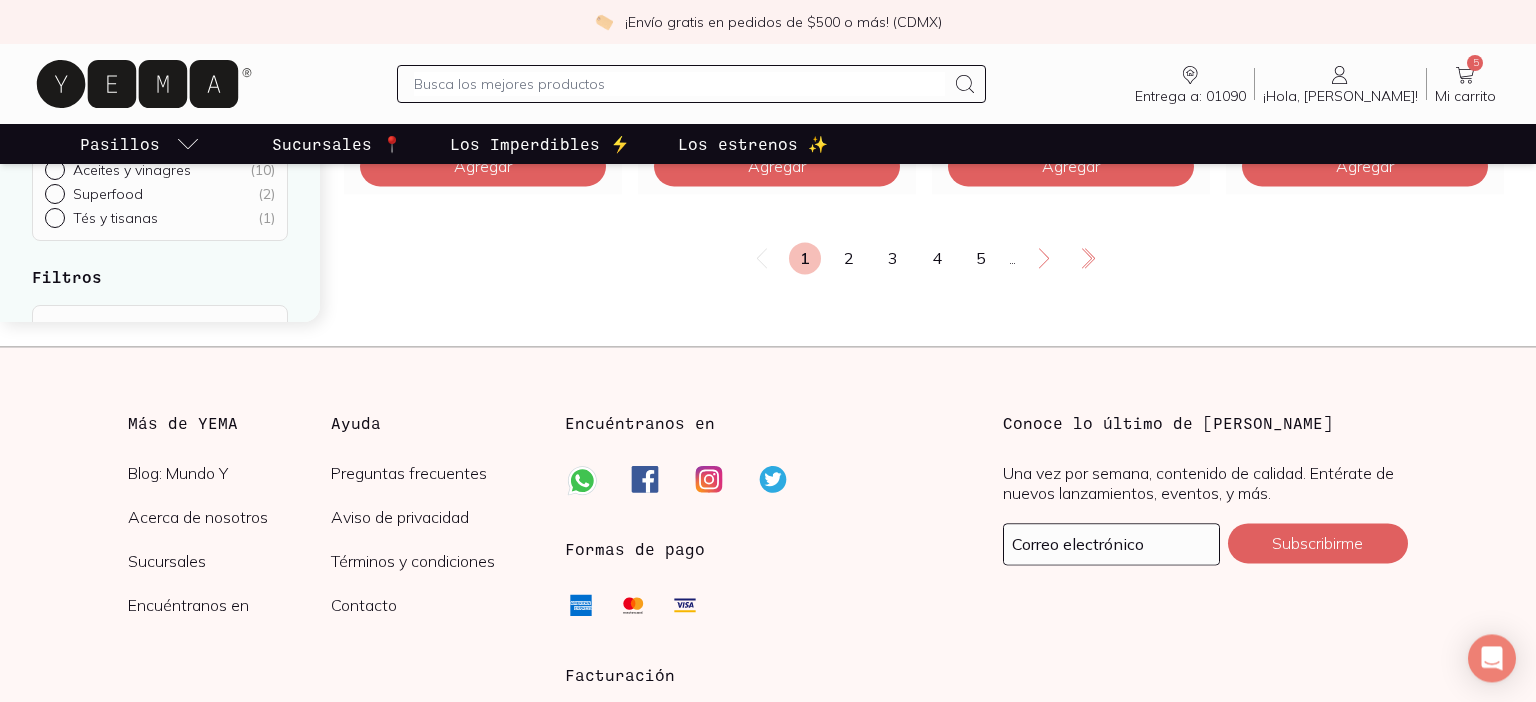 scroll, scrollTop: 3746, scrollLeft: 0, axis: vertical 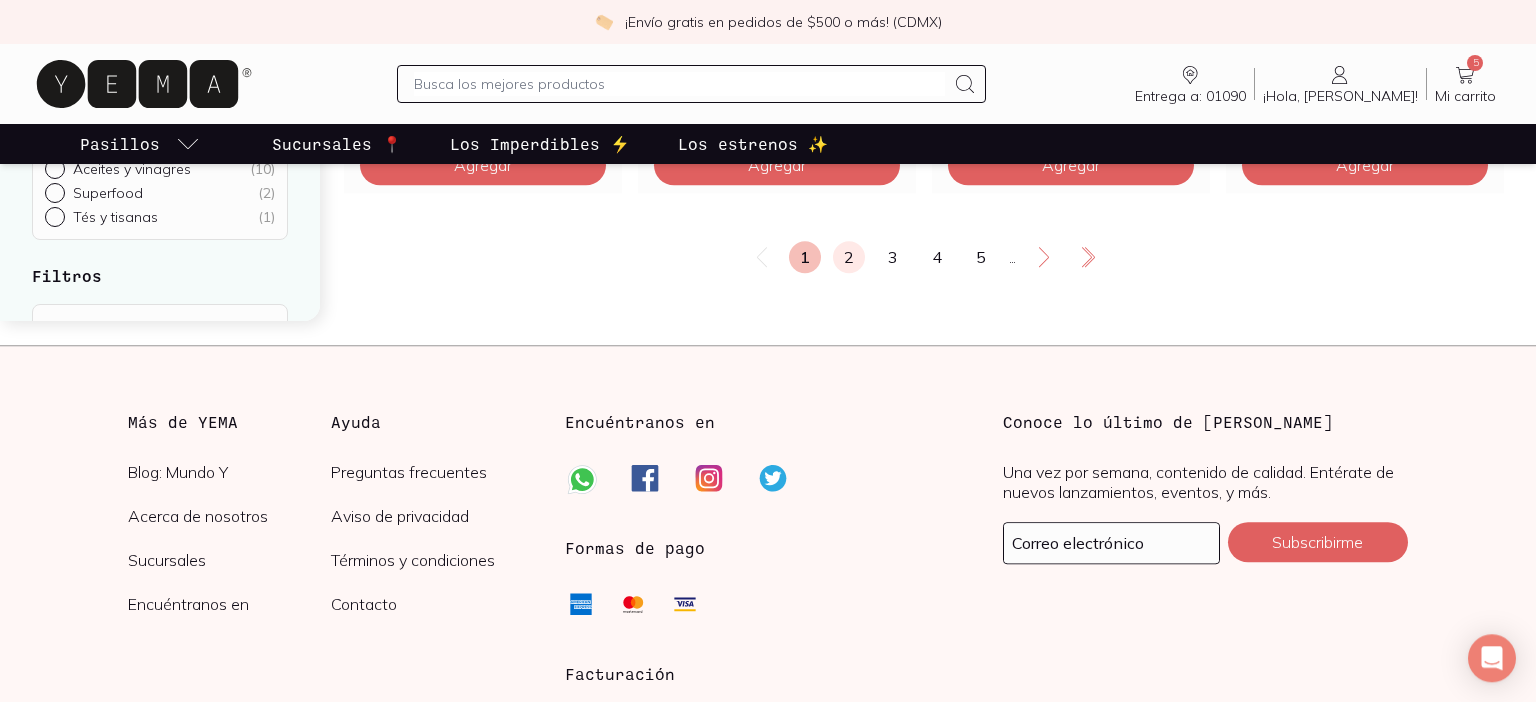 click on "2" at bounding box center (849, 257) 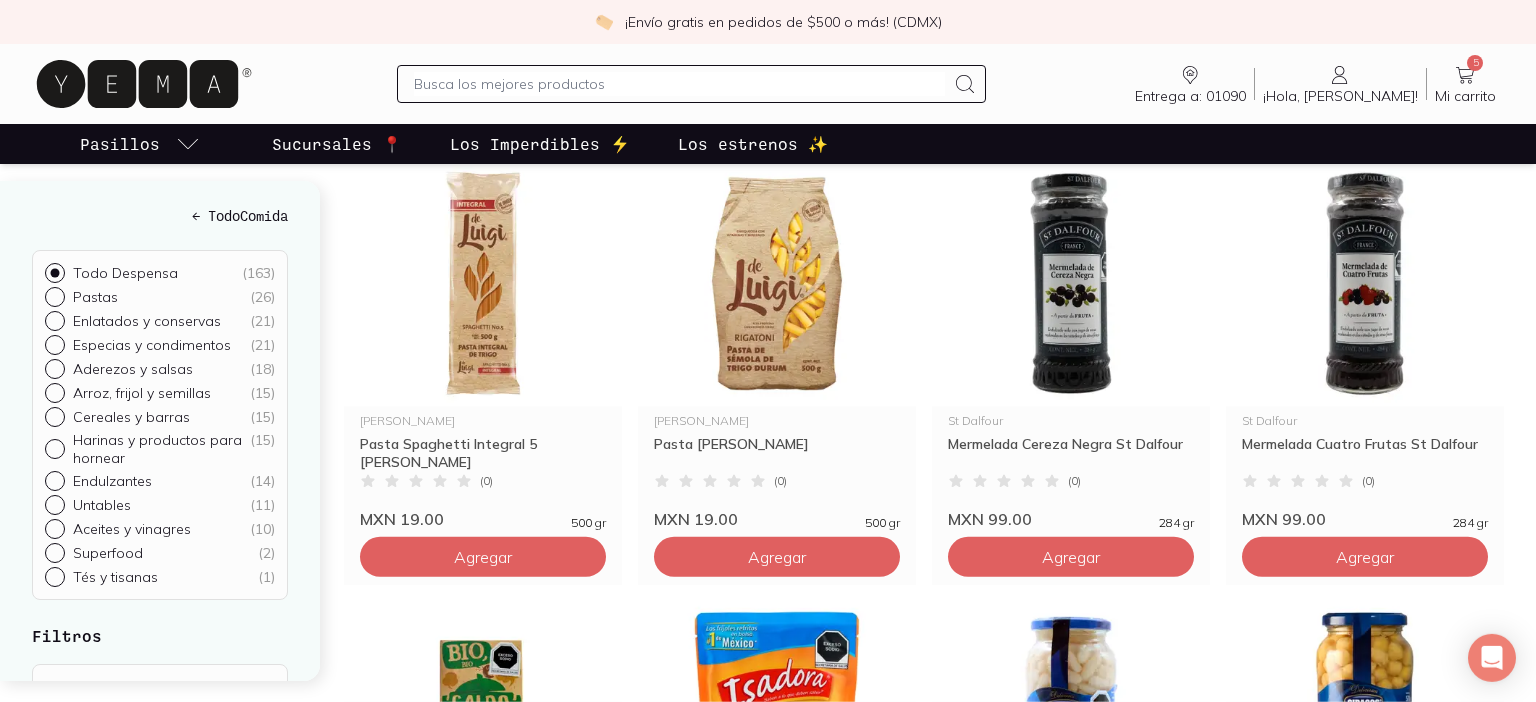 scroll, scrollTop: 2916, scrollLeft: 0, axis: vertical 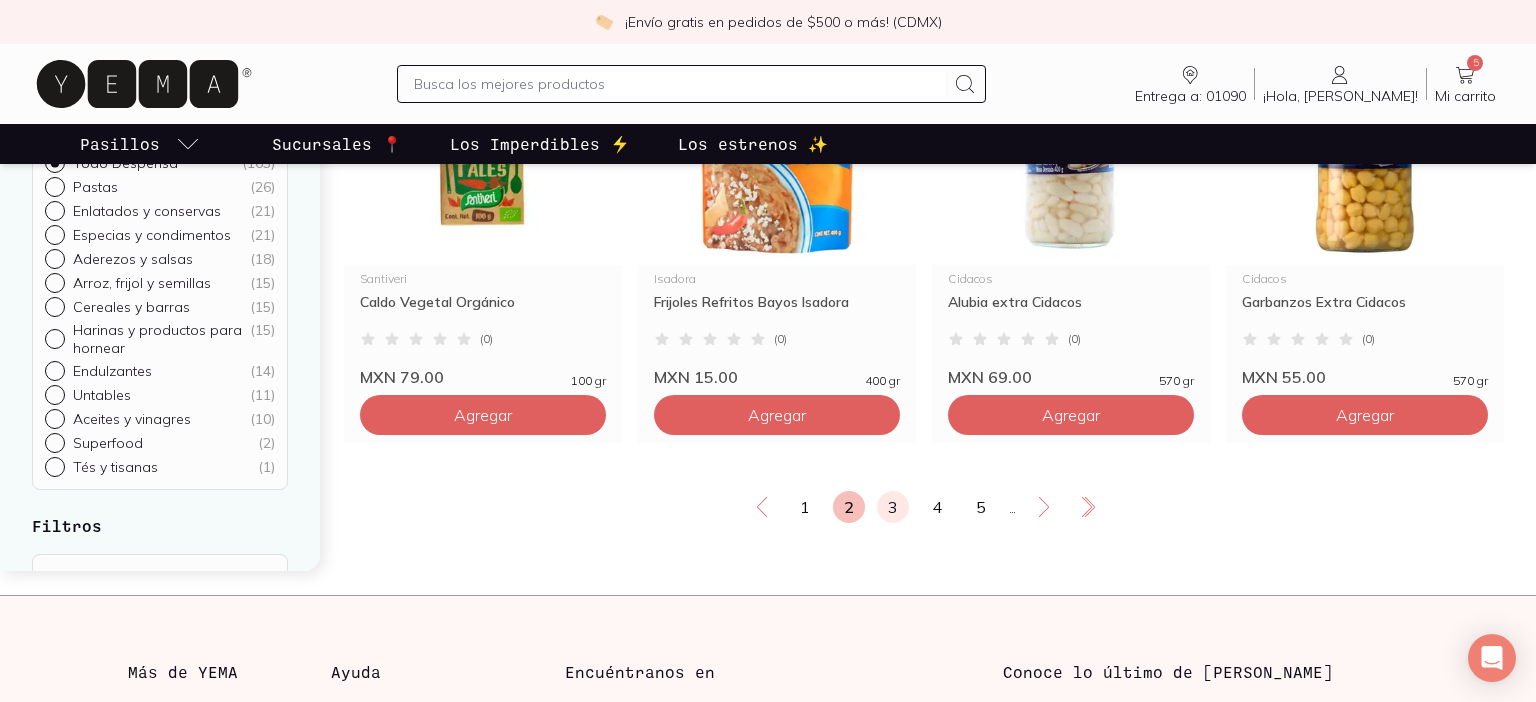 click on "3" at bounding box center (893, 507) 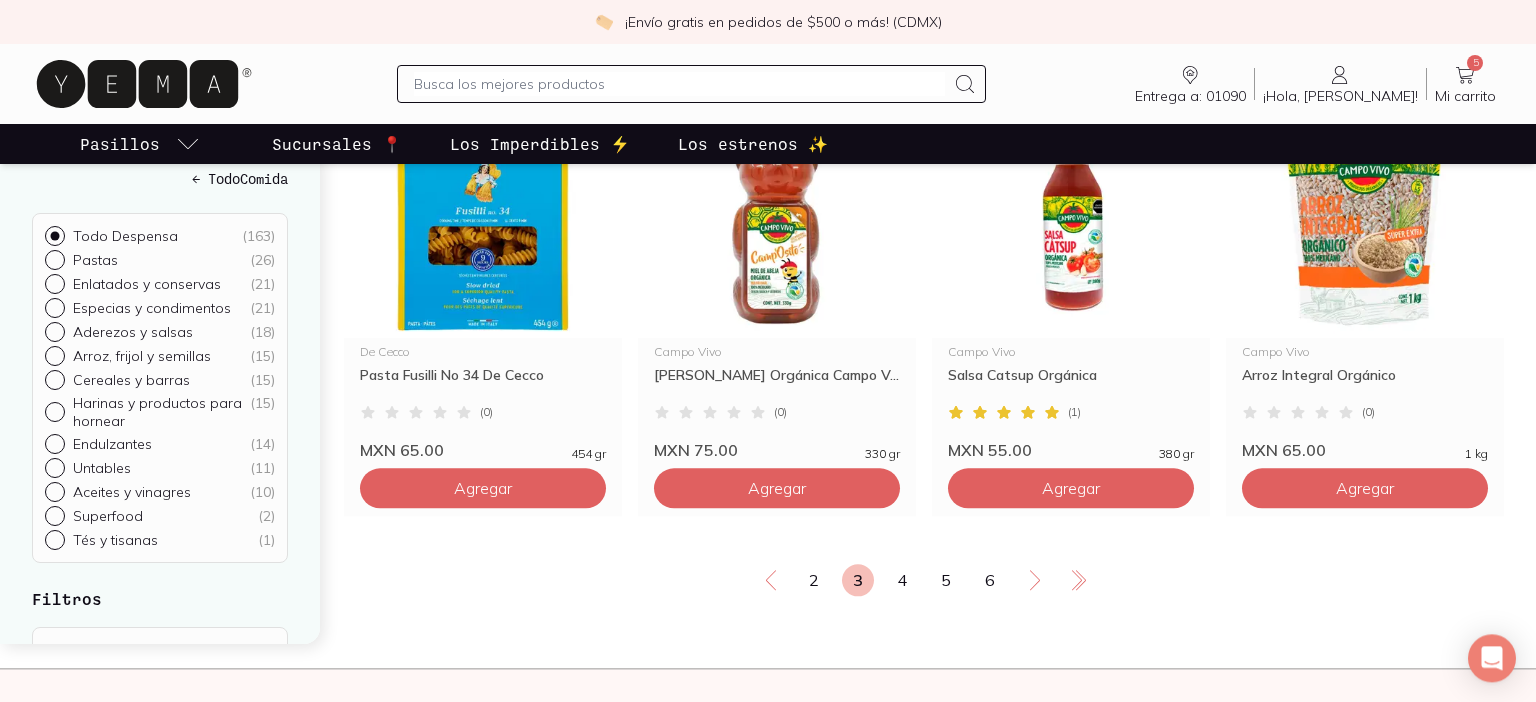 scroll, scrollTop: 3424, scrollLeft: 0, axis: vertical 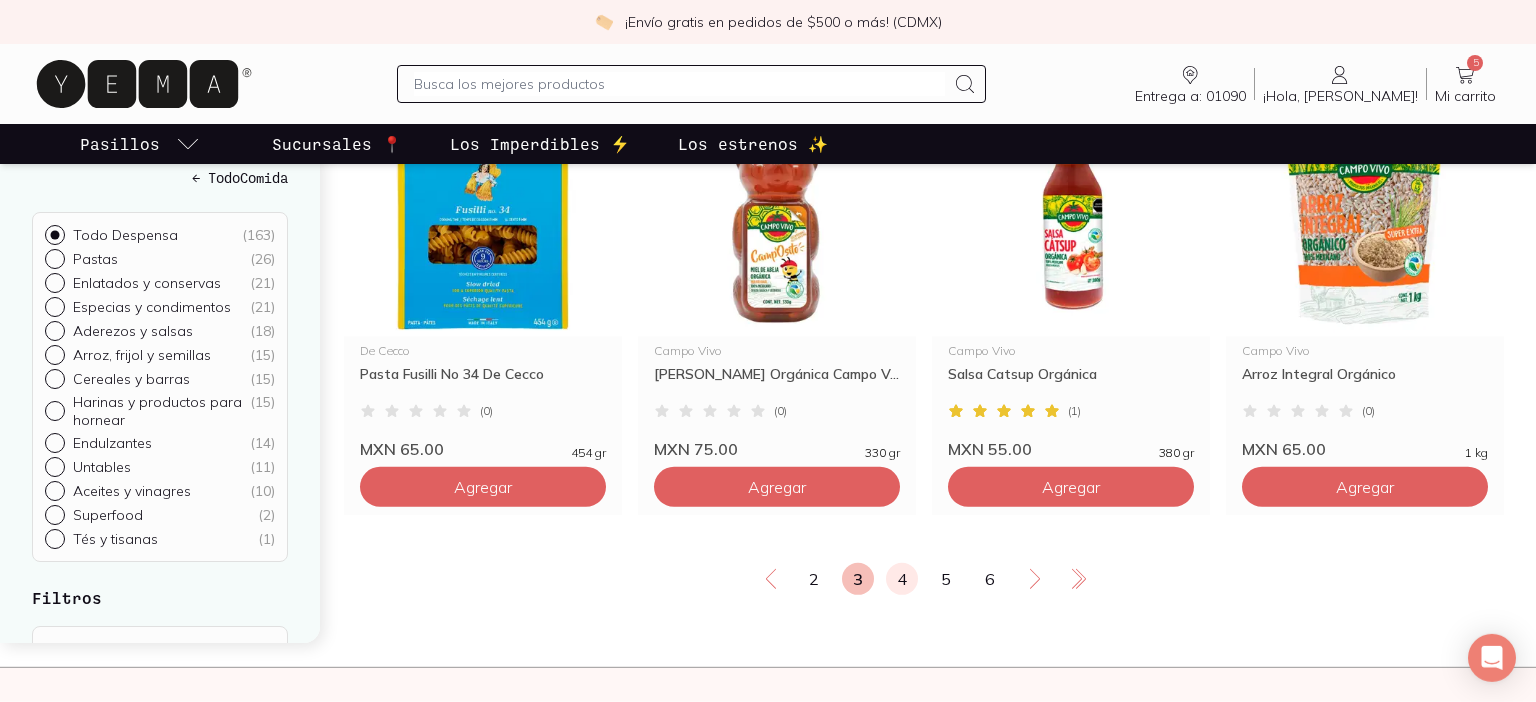click on "4" at bounding box center [902, 579] 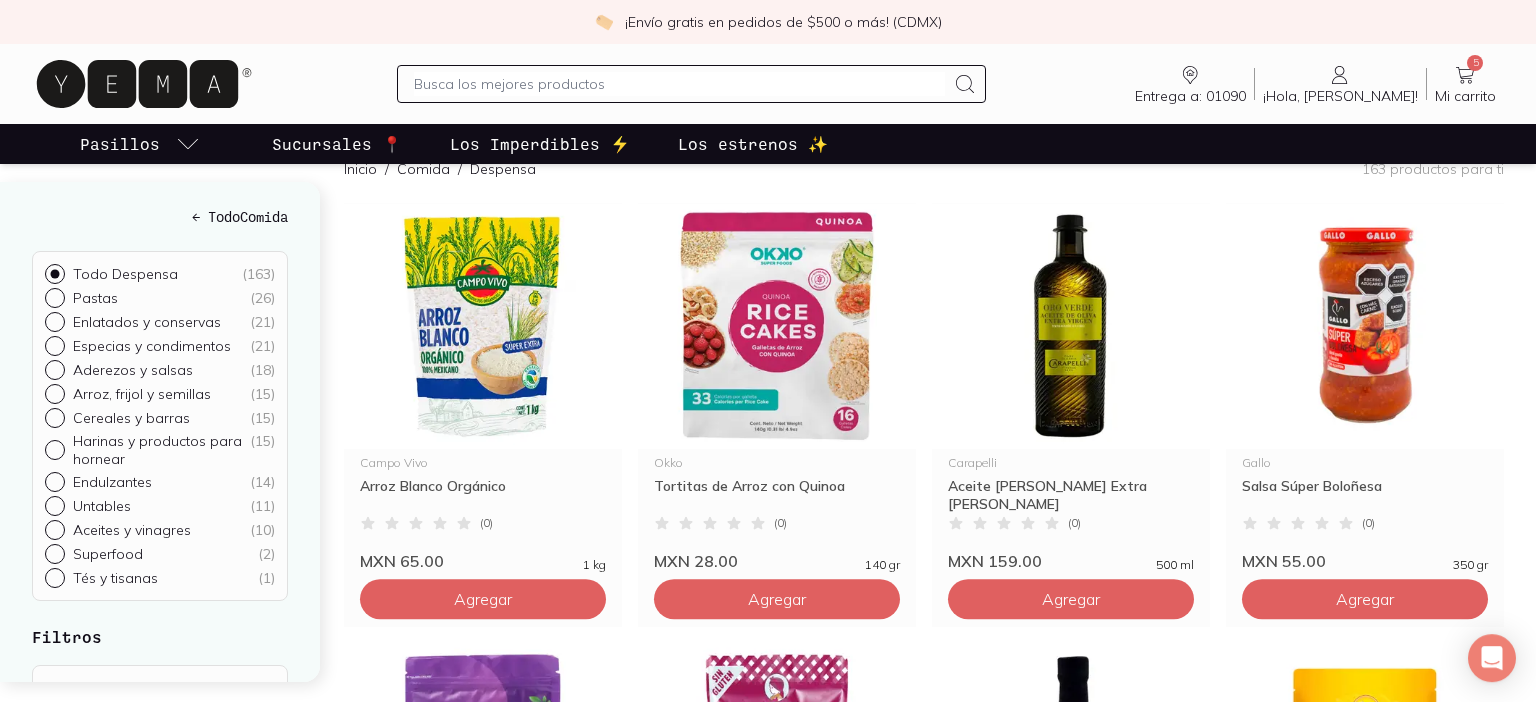 scroll, scrollTop: 229, scrollLeft: 0, axis: vertical 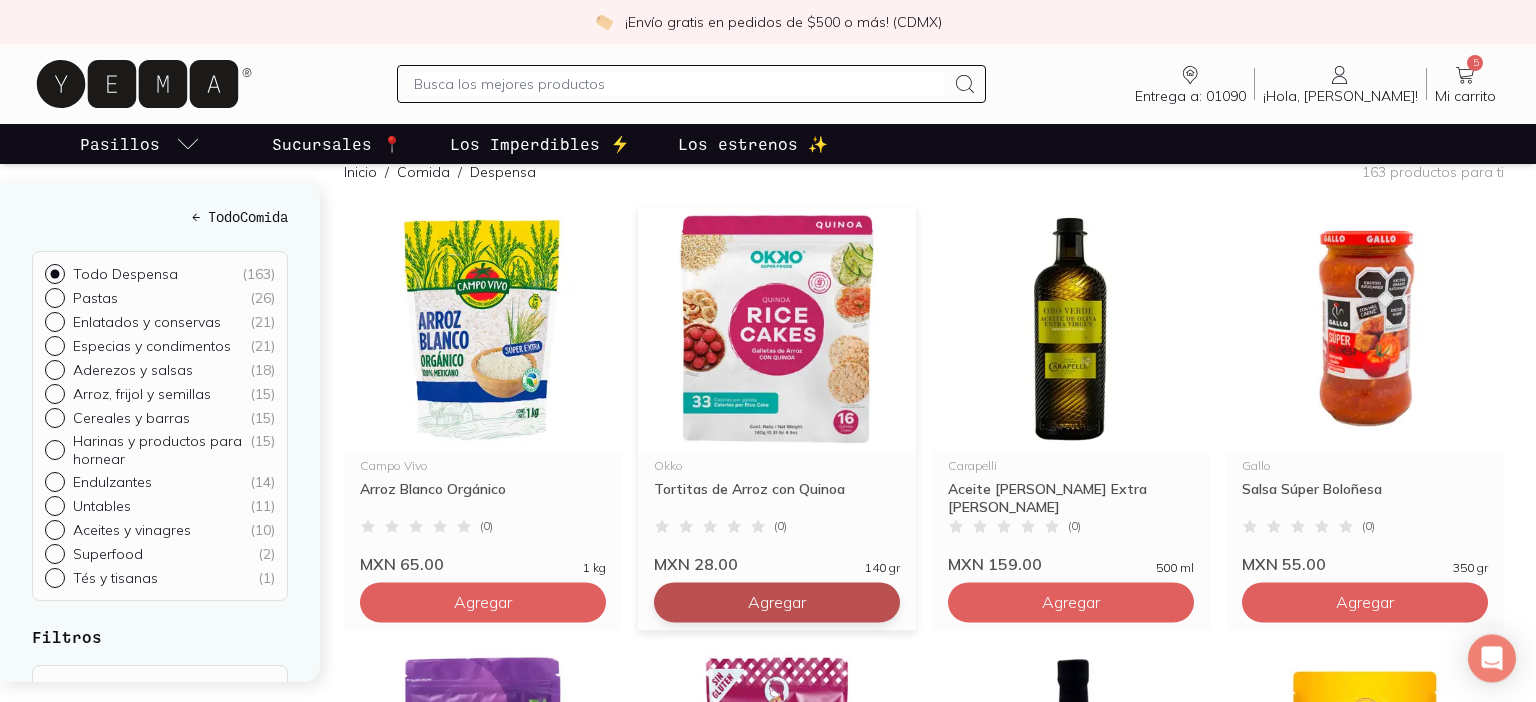 click on "Agregar" at bounding box center [483, 602] 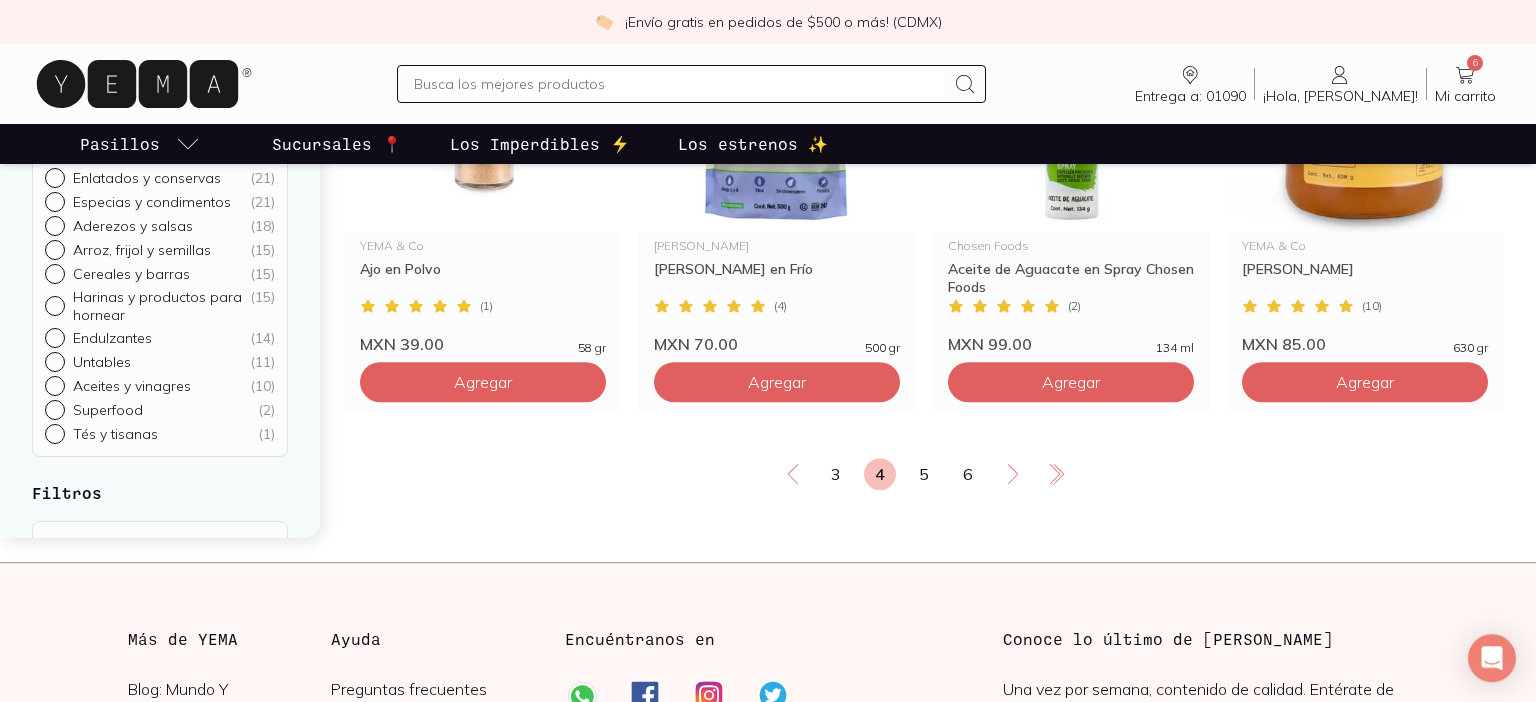 scroll, scrollTop: 3532, scrollLeft: 0, axis: vertical 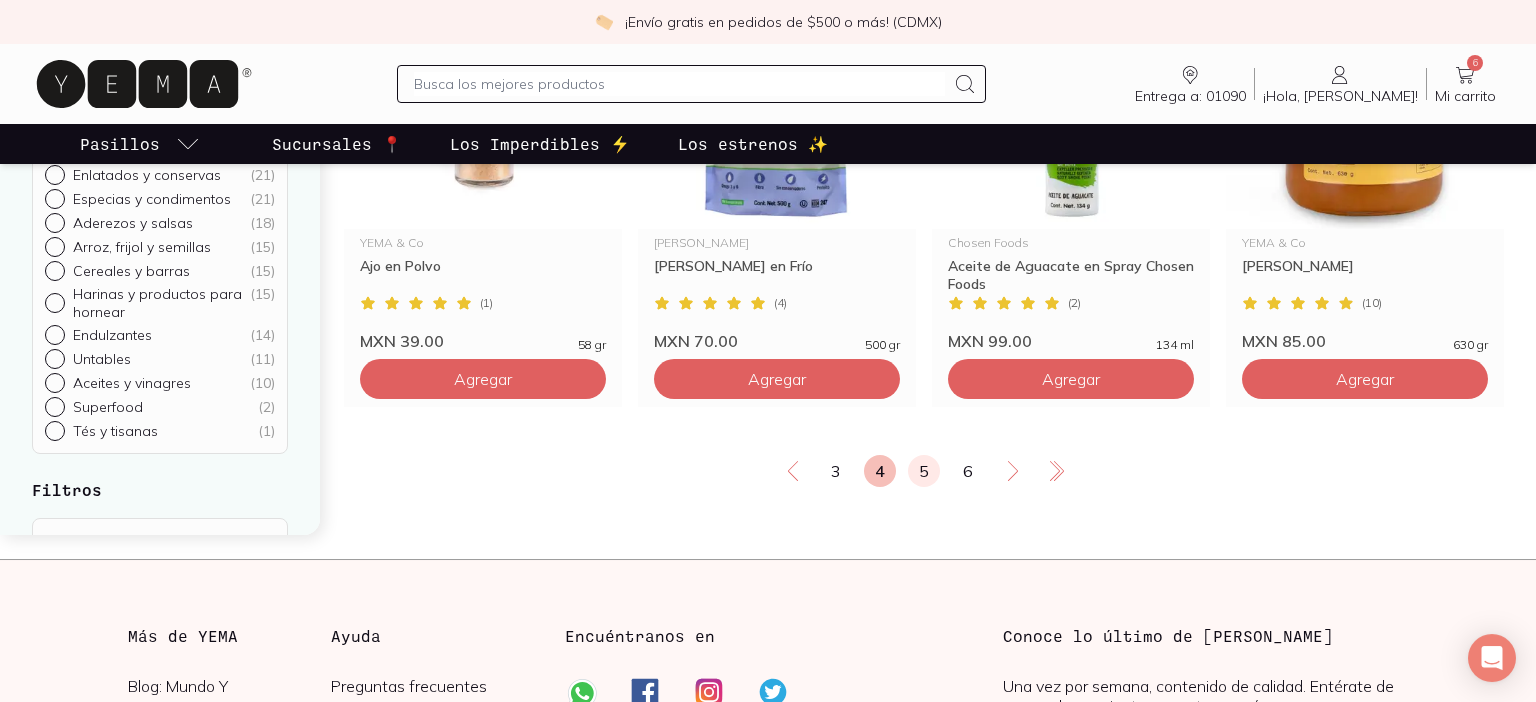 click on "5" at bounding box center [924, 471] 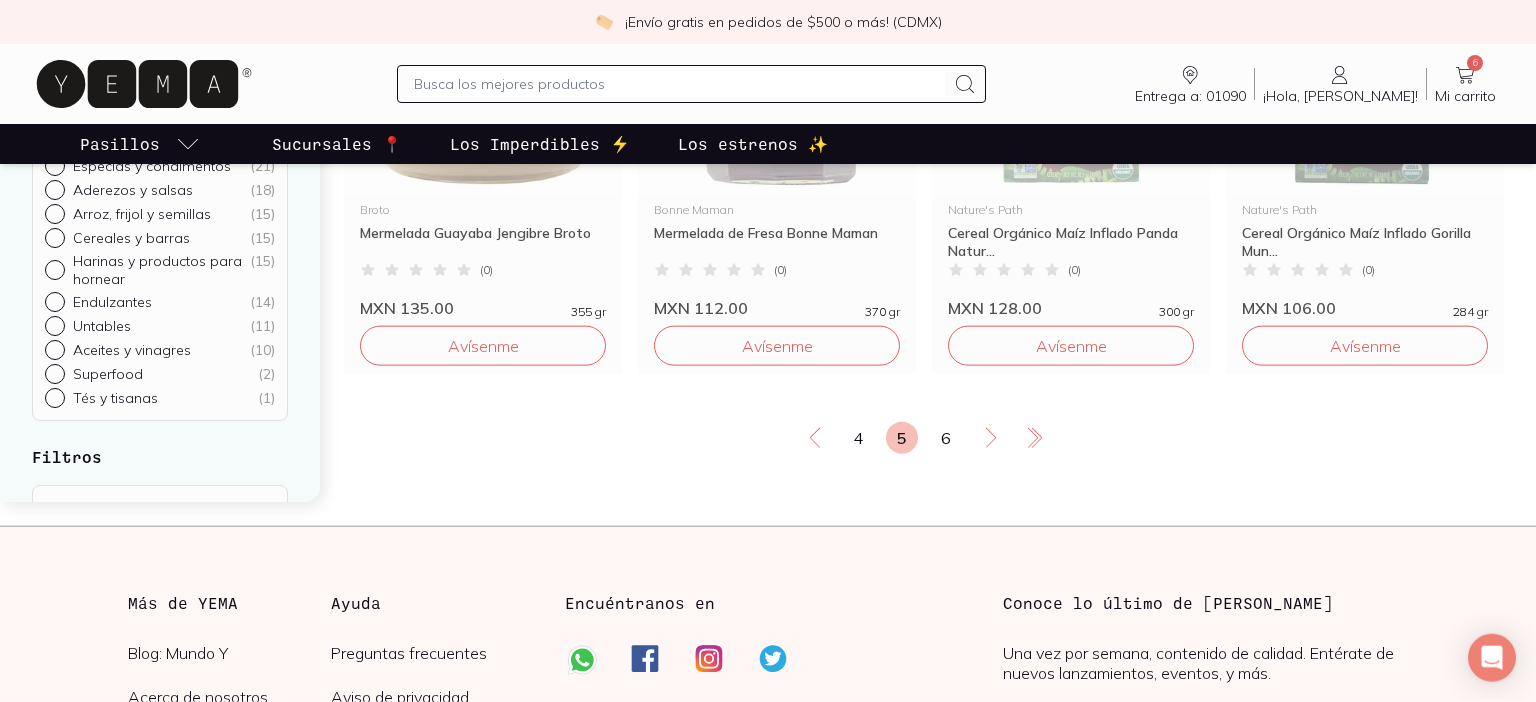 scroll, scrollTop: 3476, scrollLeft: 0, axis: vertical 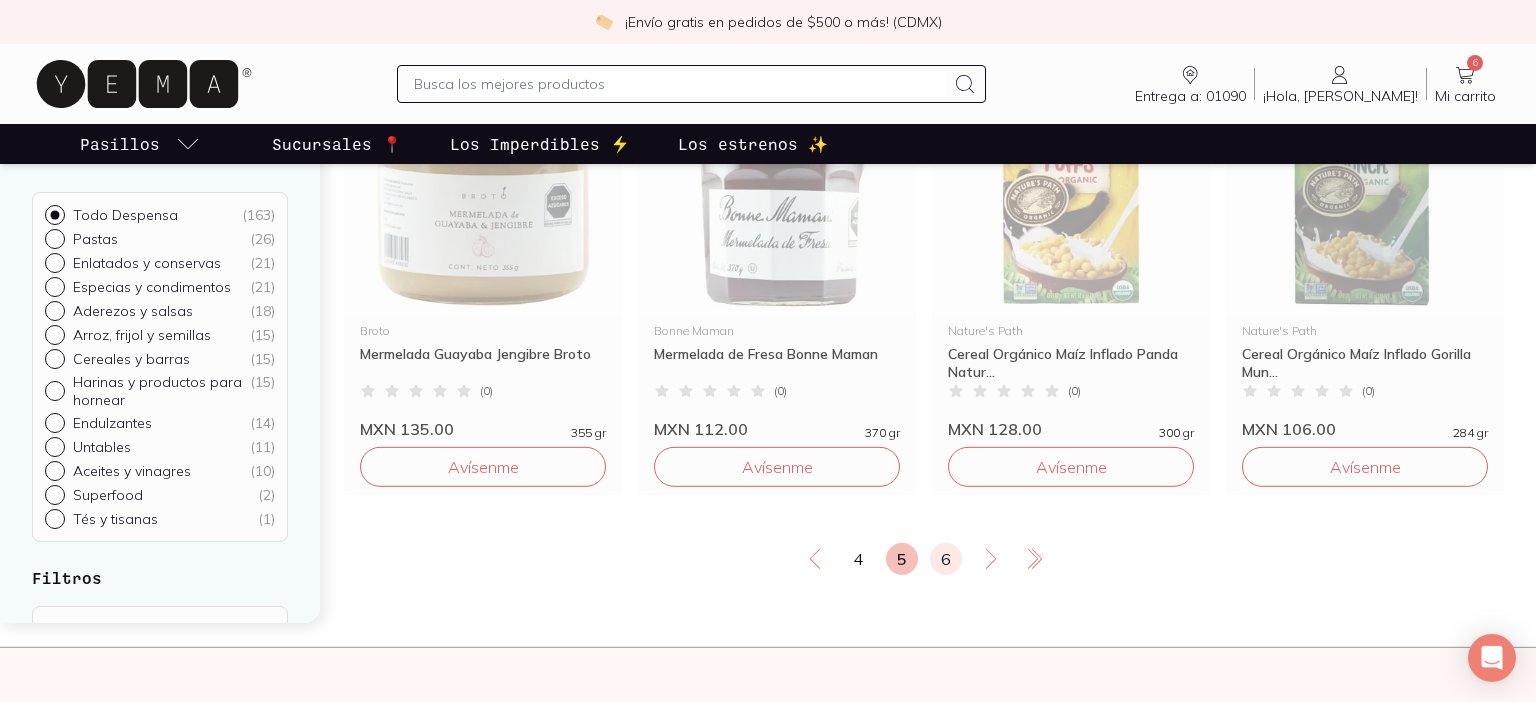 click on "6" at bounding box center (946, 559) 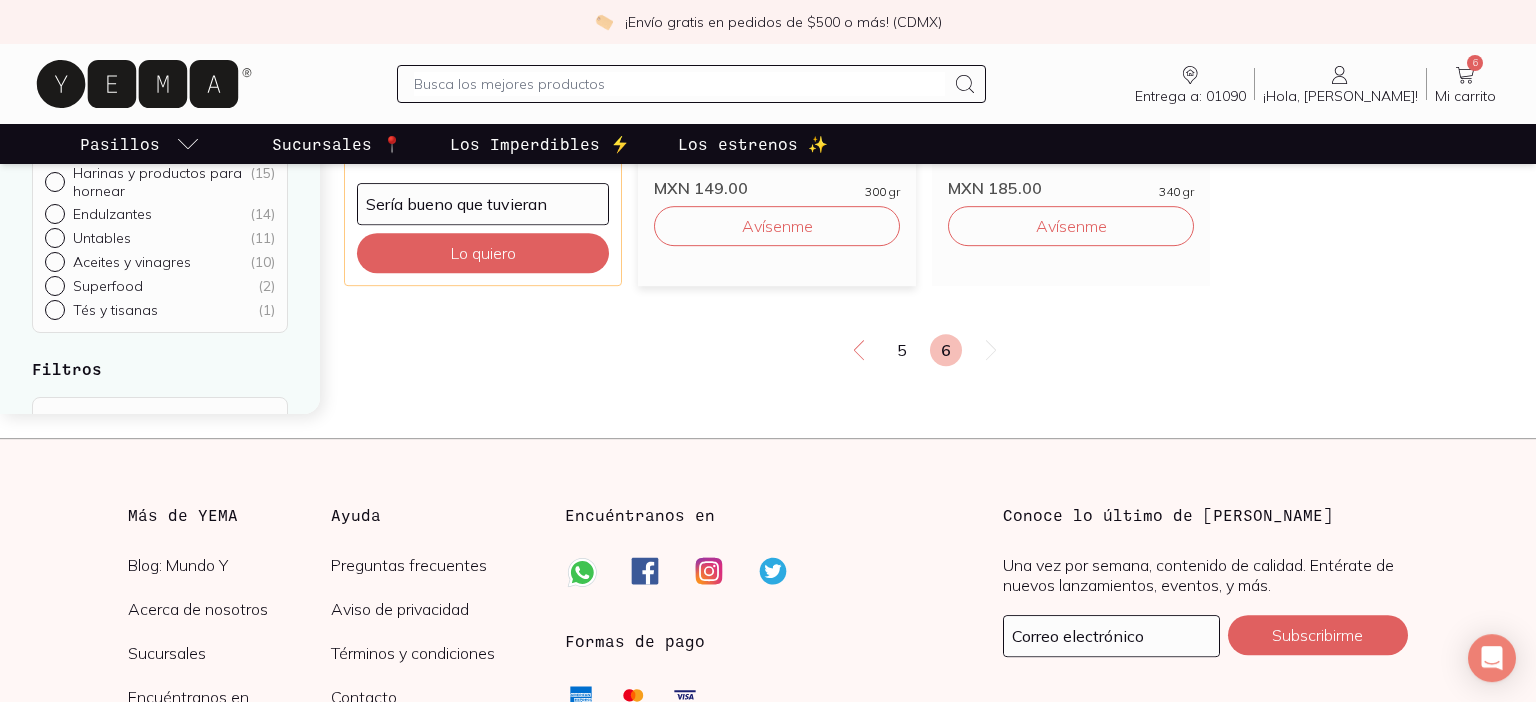 scroll, scrollTop: 606, scrollLeft: 0, axis: vertical 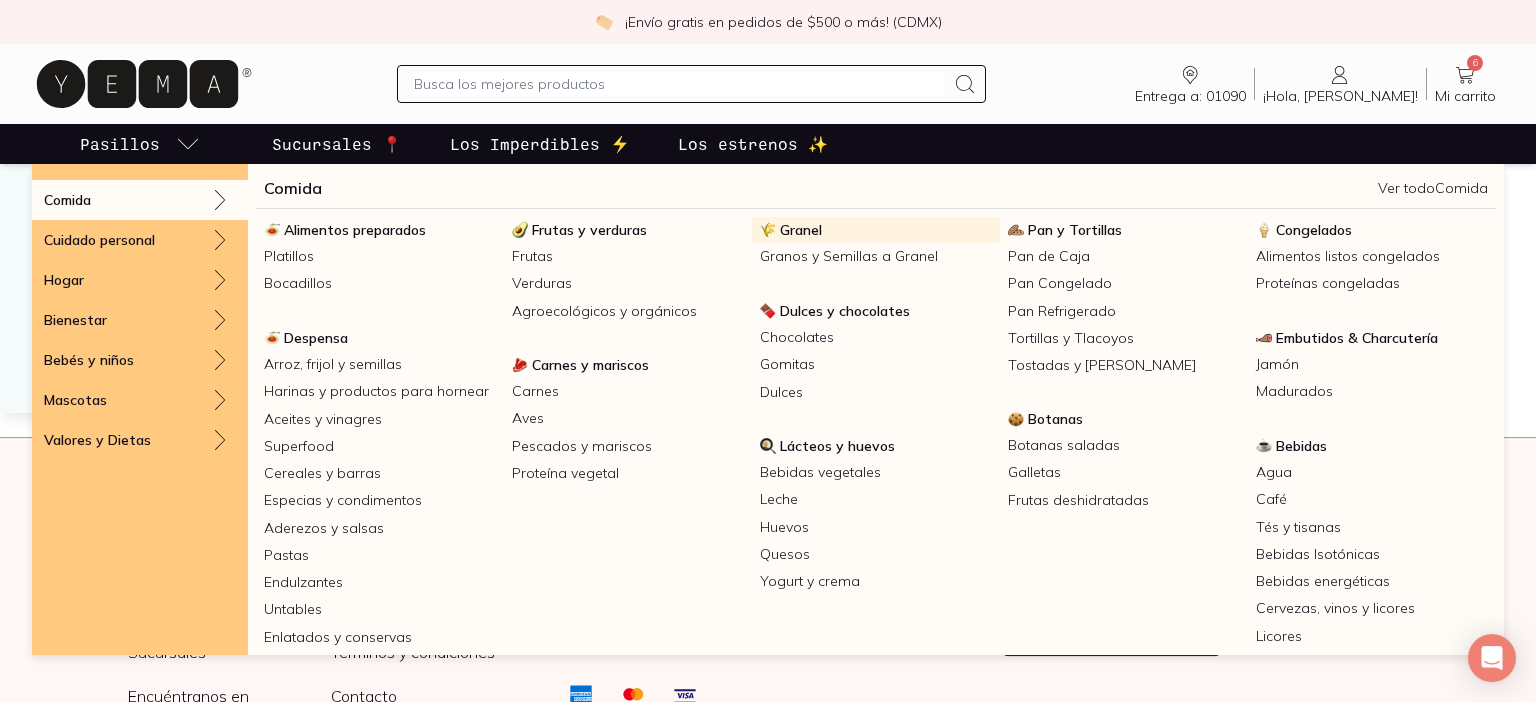 click on "Granel" at bounding box center (801, 230) 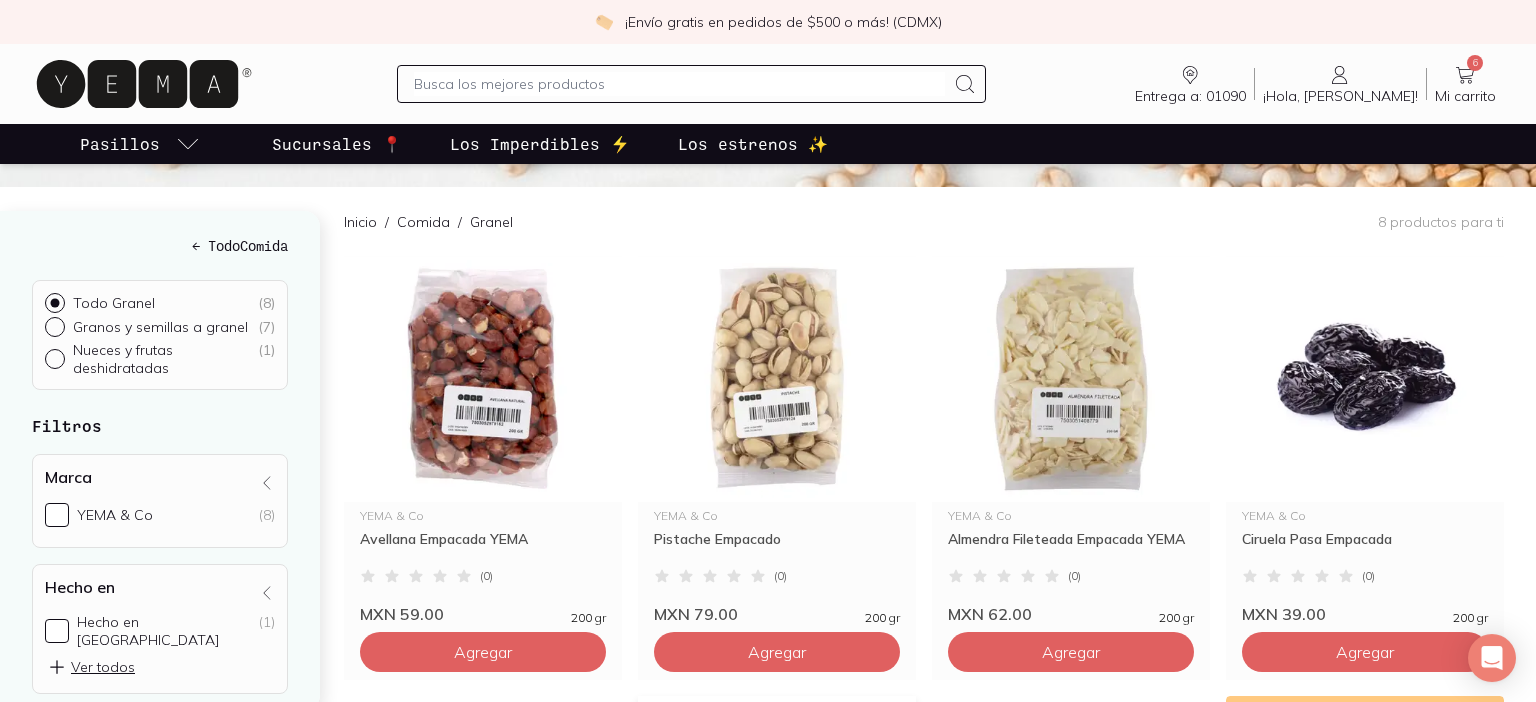 scroll, scrollTop: 206, scrollLeft: 0, axis: vertical 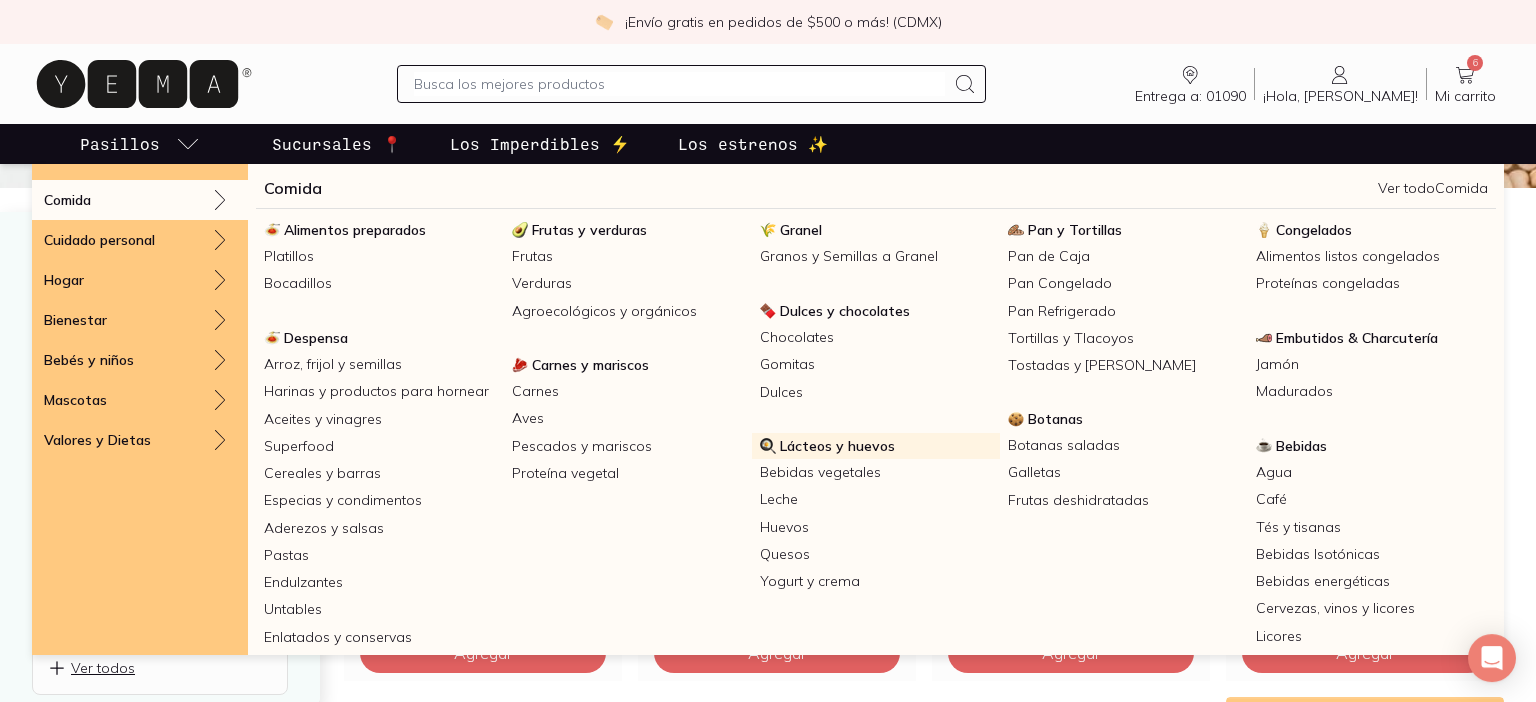 click on "Lácteos y huevos" at bounding box center (837, 446) 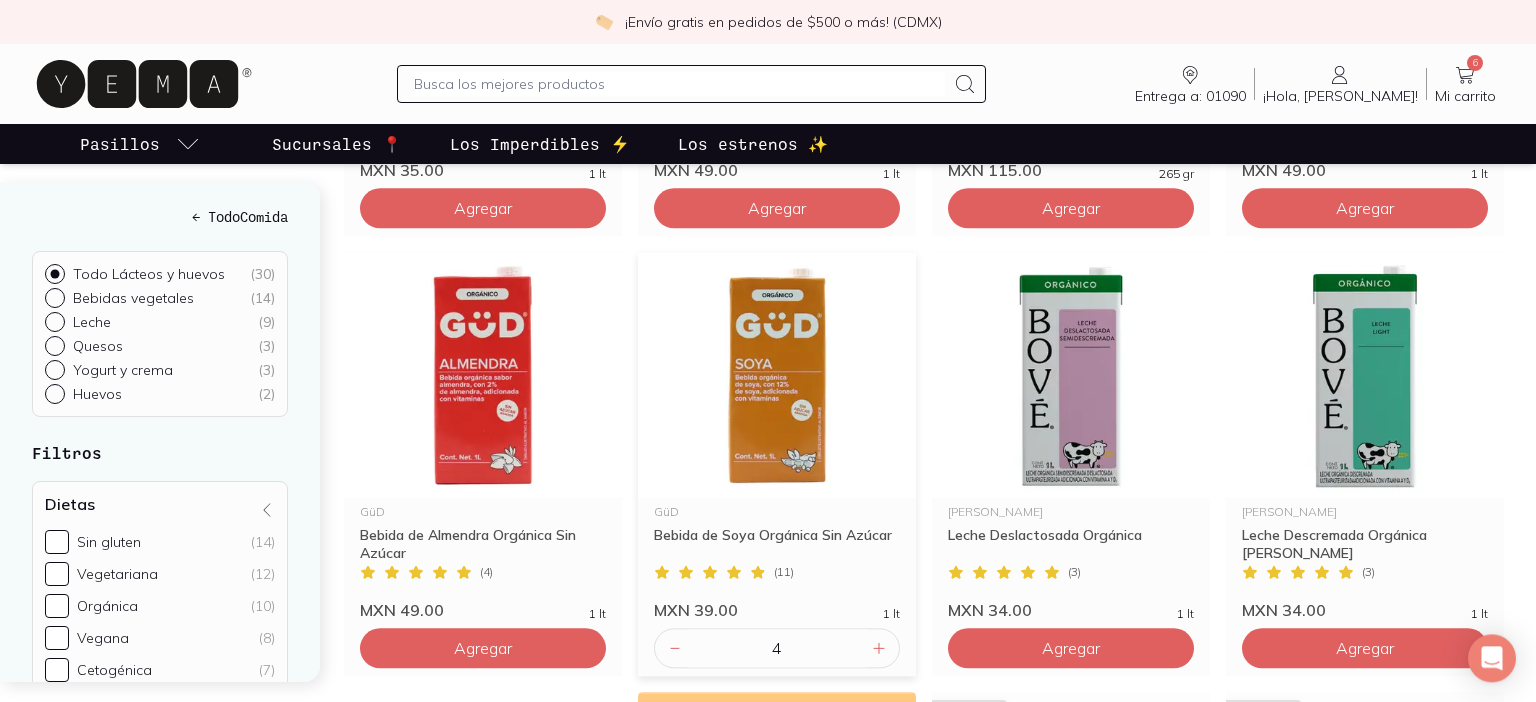 scroll, scrollTop: 2470, scrollLeft: 0, axis: vertical 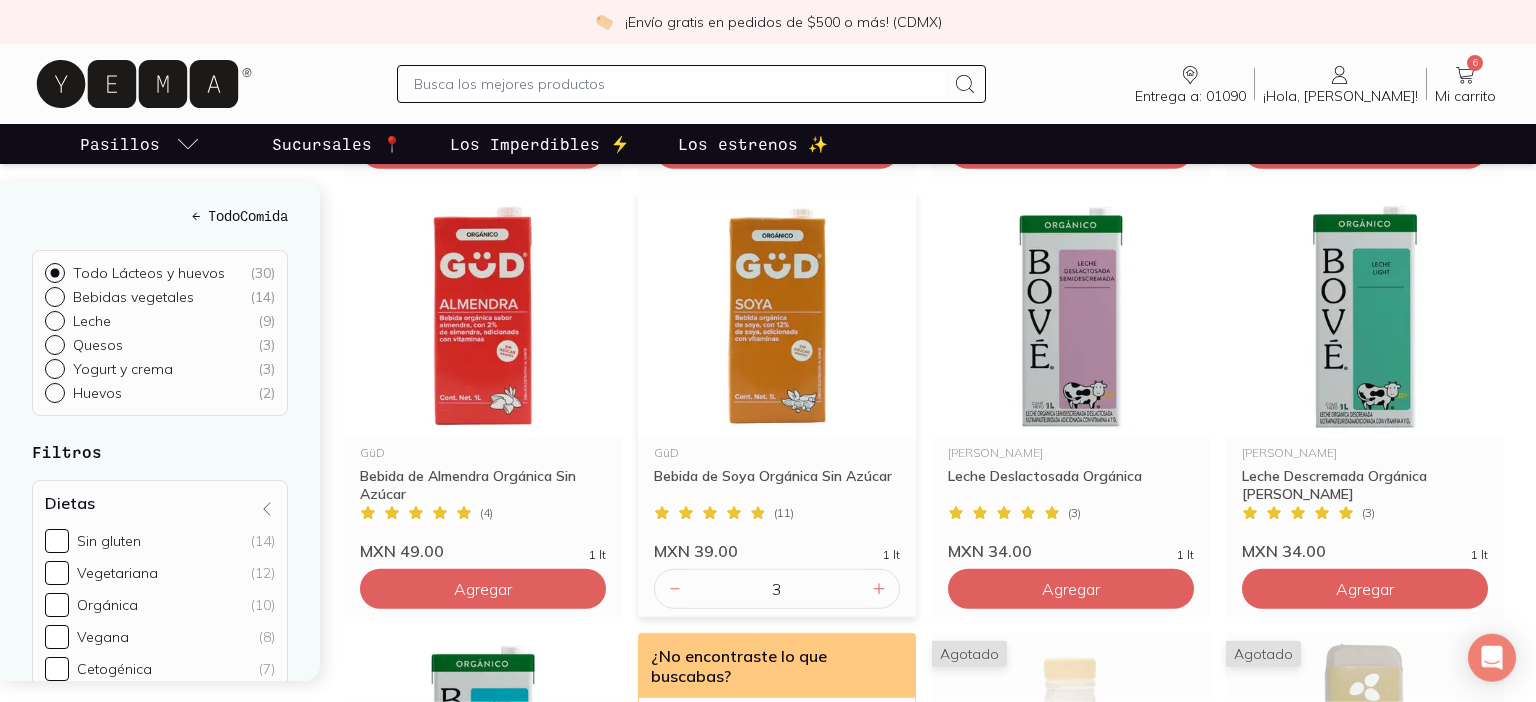 click on "3" at bounding box center [777, 589] 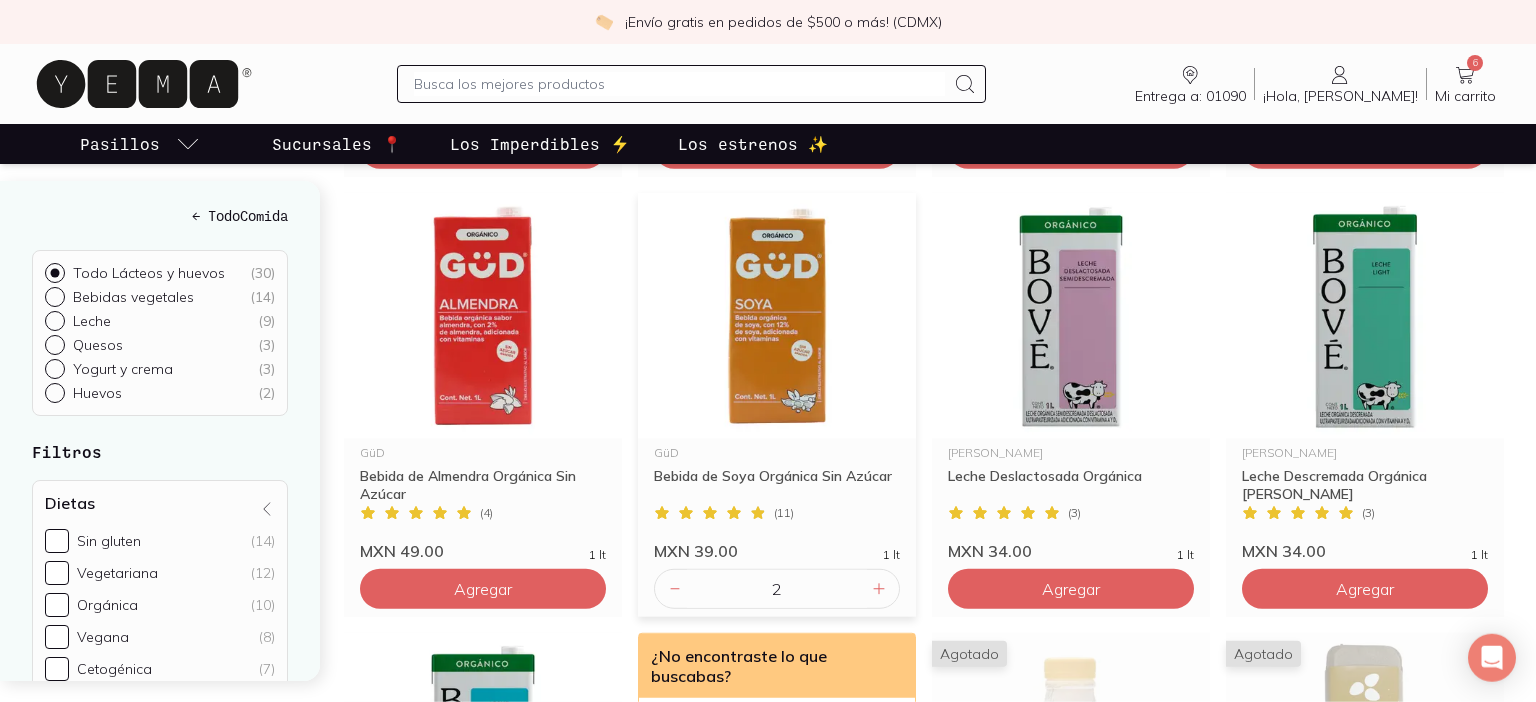 click on "2" at bounding box center [777, 589] 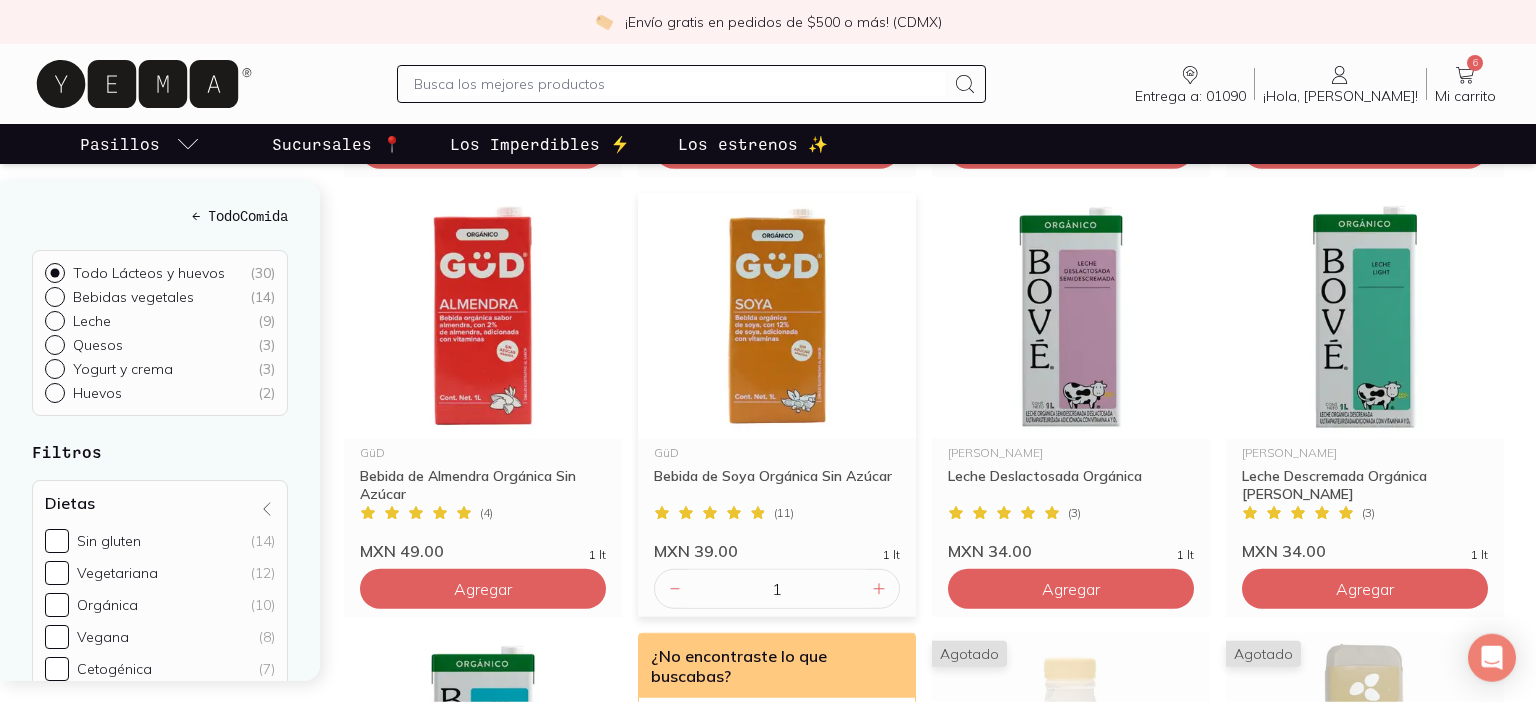 type on "1" 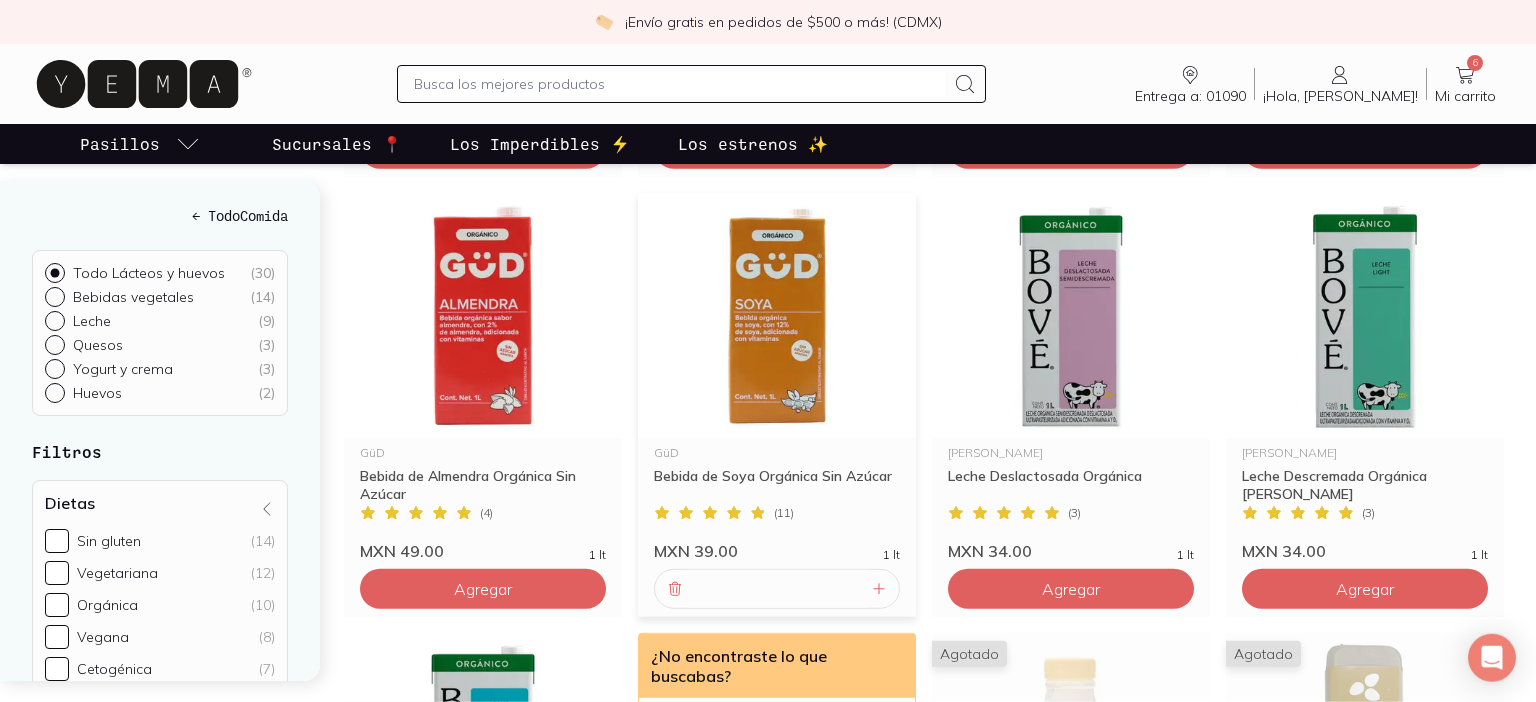 type 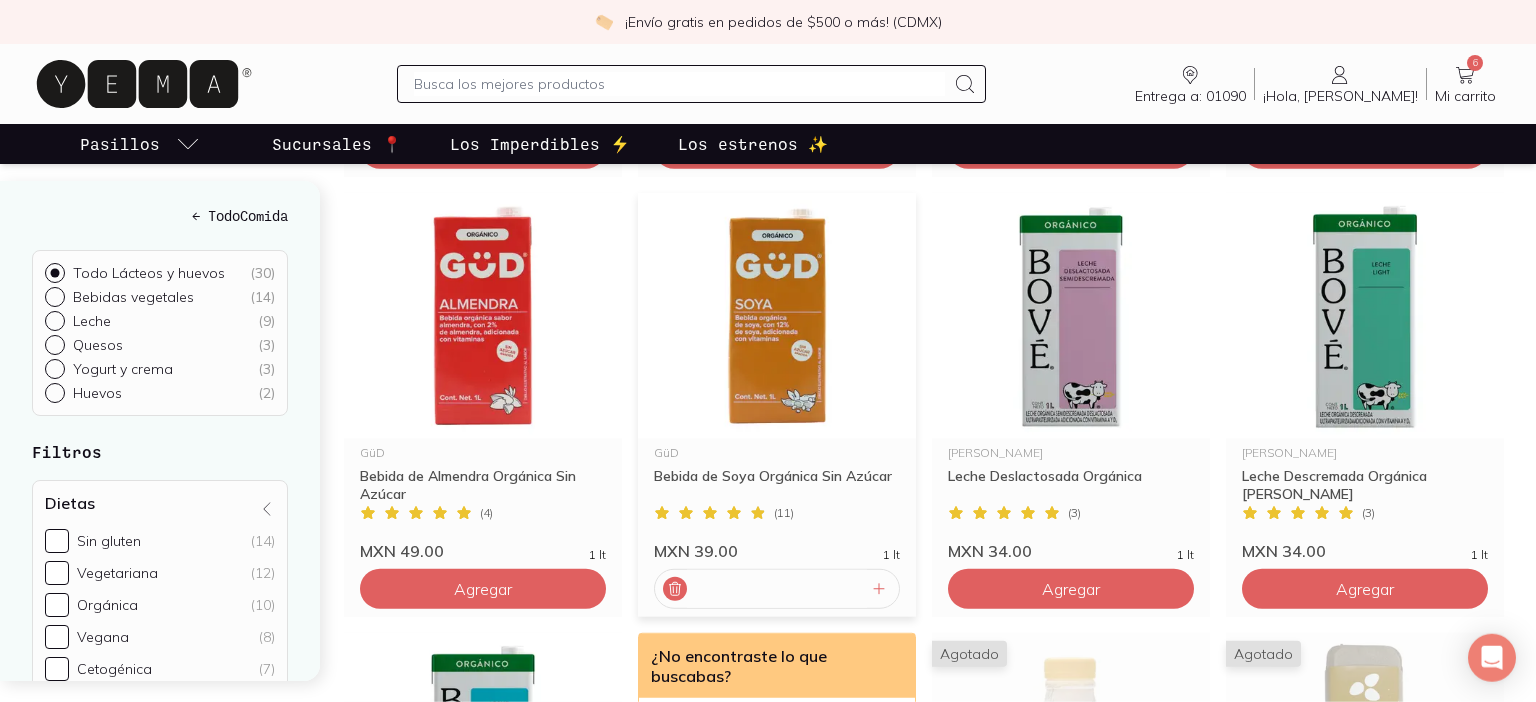click 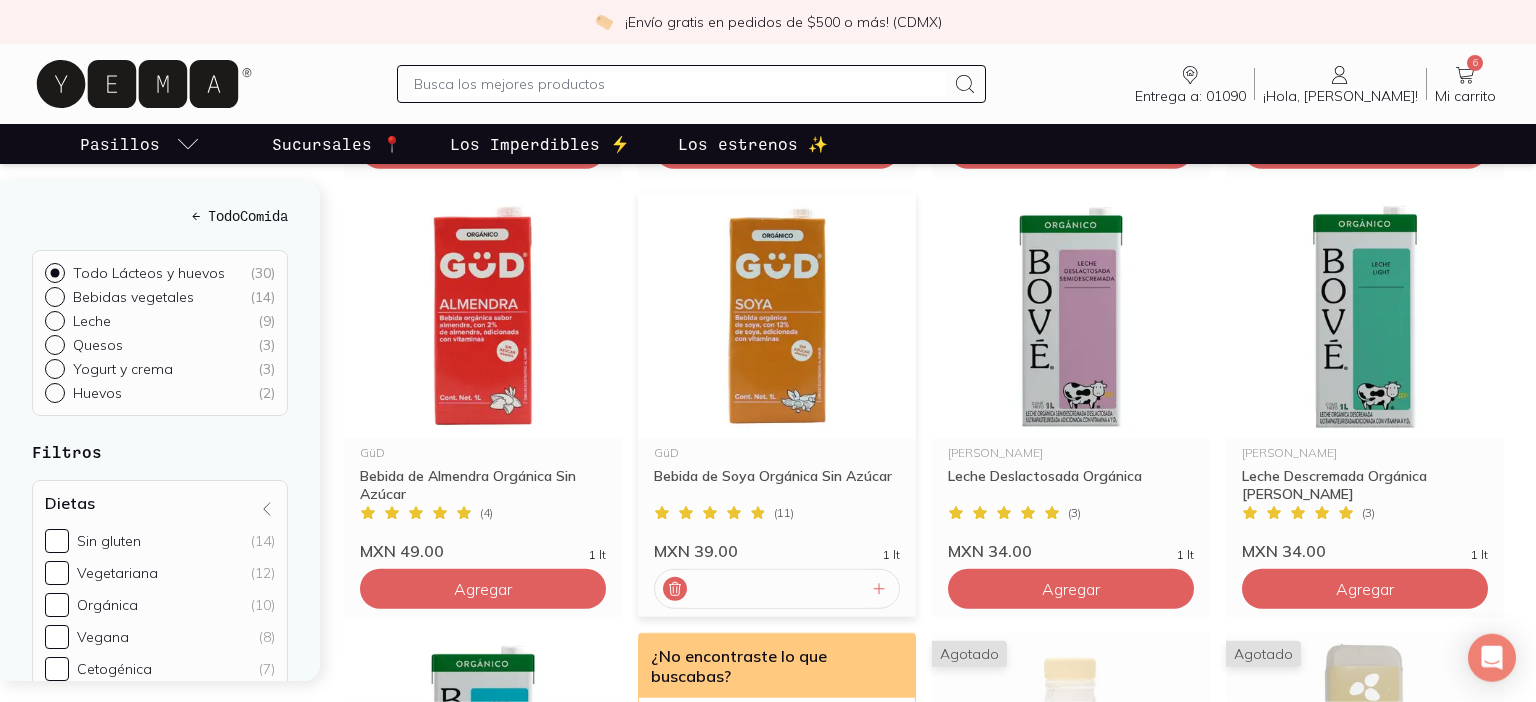 click 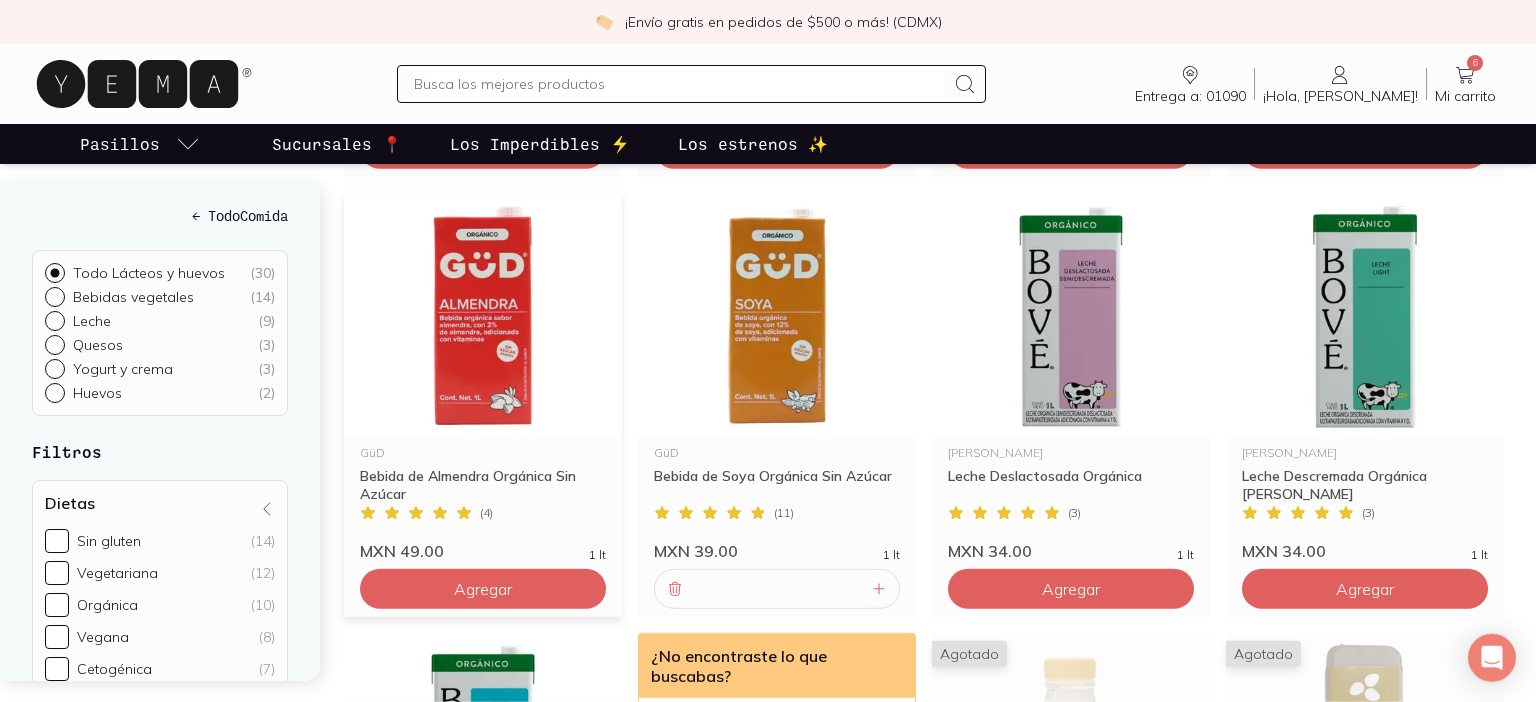 scroll, scrollTop: 2813, scrollLeft: 0, axis: vertical 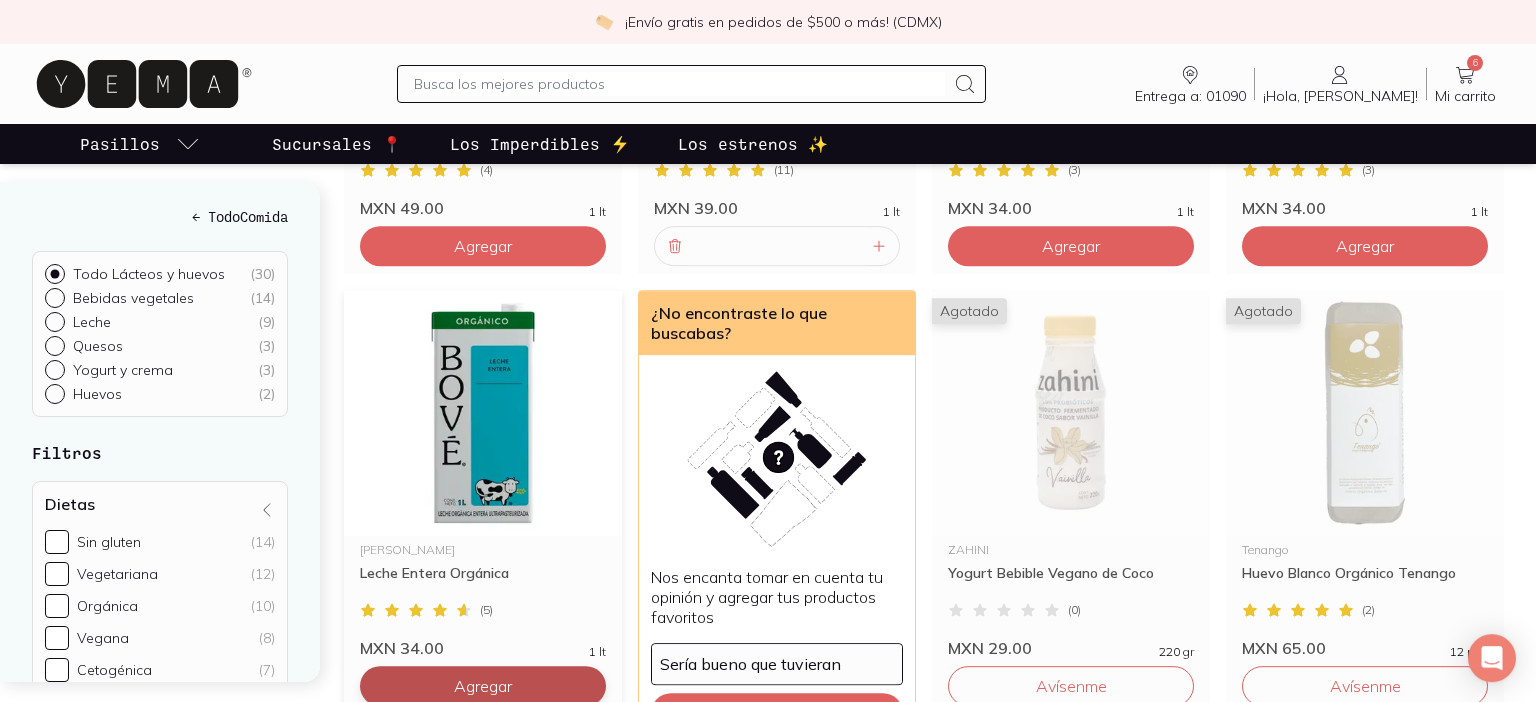 click on "Agregar" at bounding box center (483, -1954) 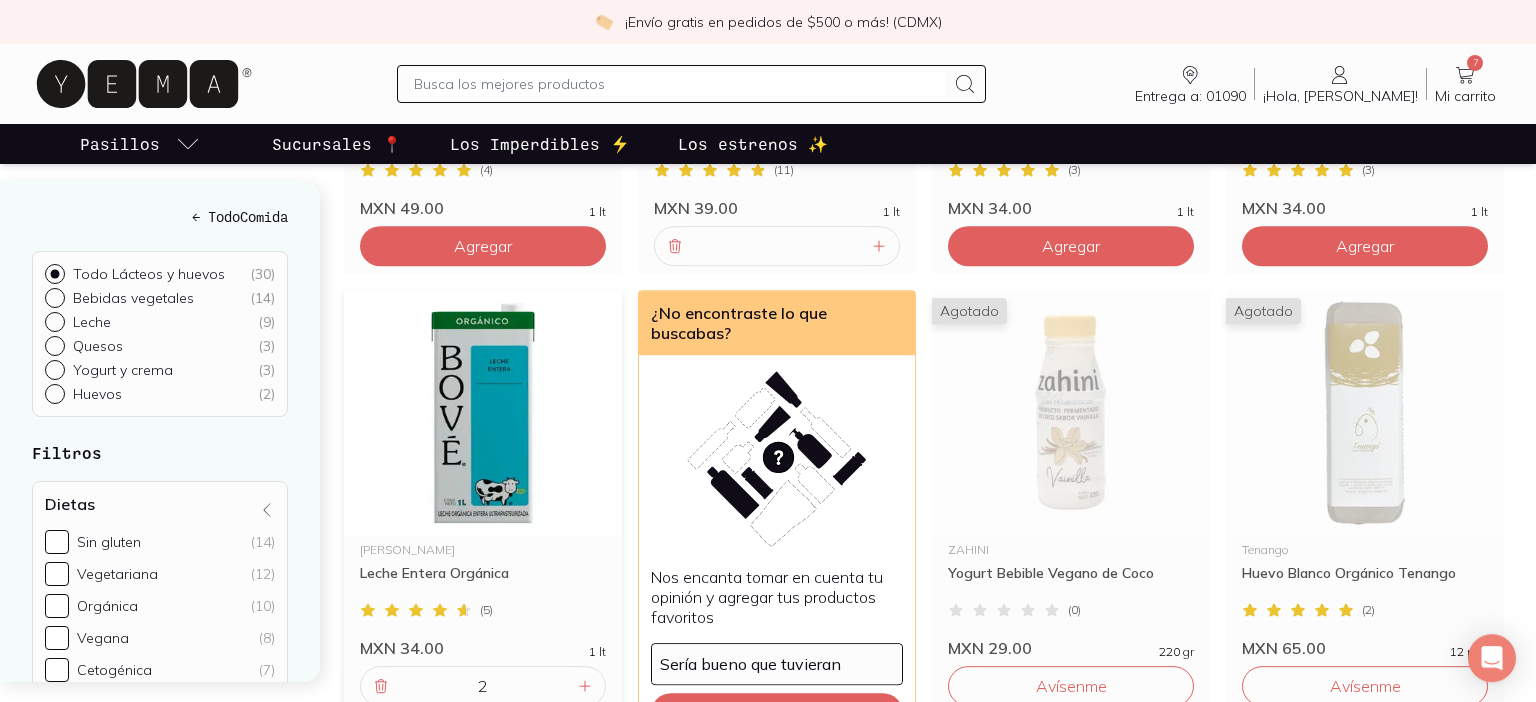 type on "2" 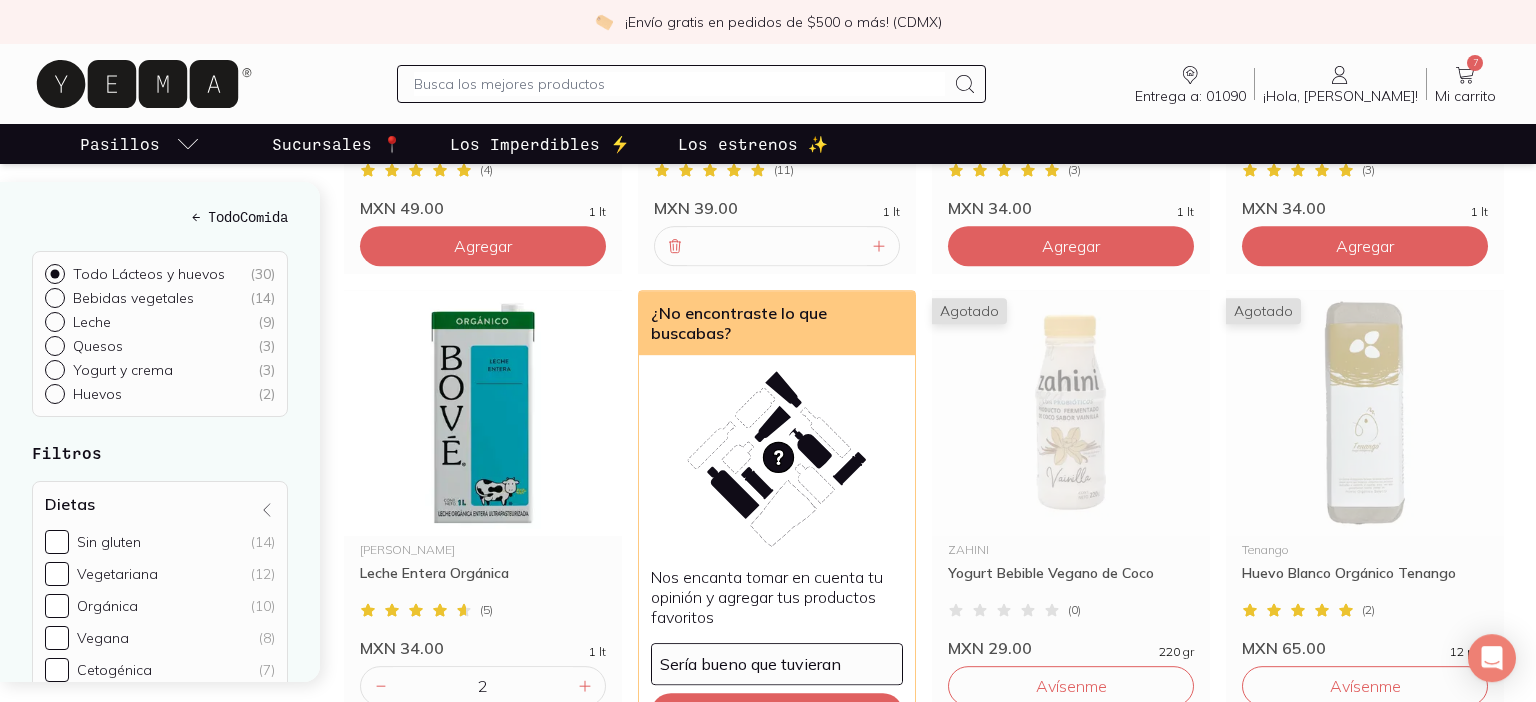 click 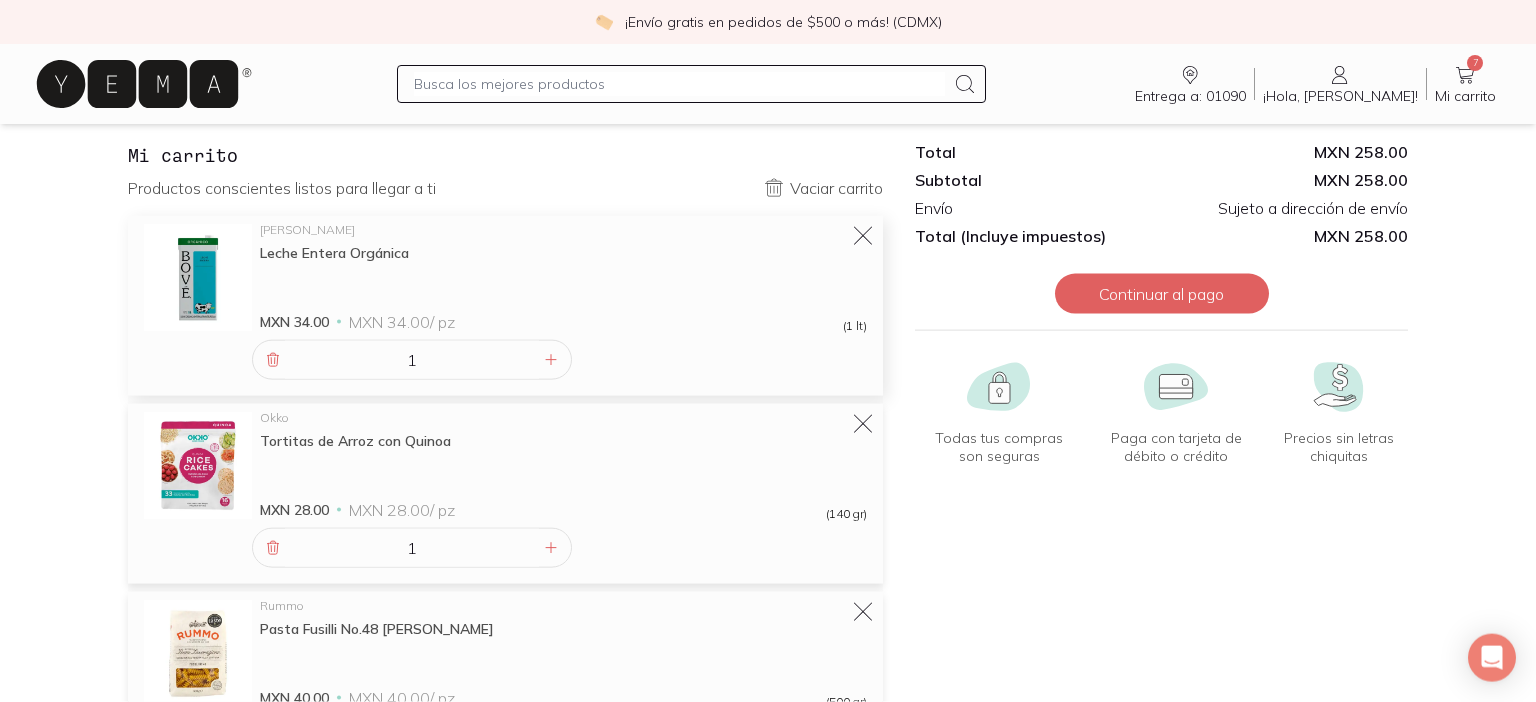 scroll, scrollTop: 40, scrollLeft: 0, axis: vertical 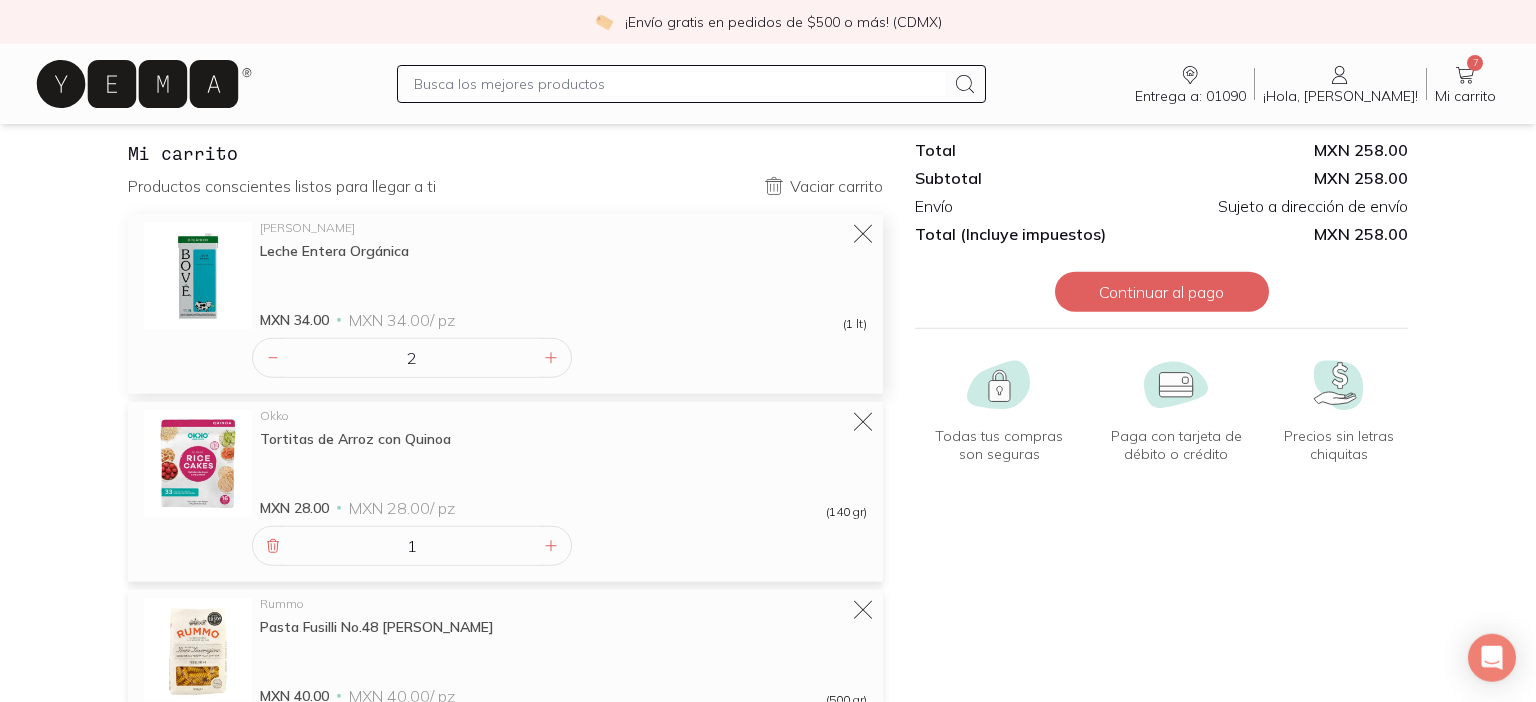 type on "2" 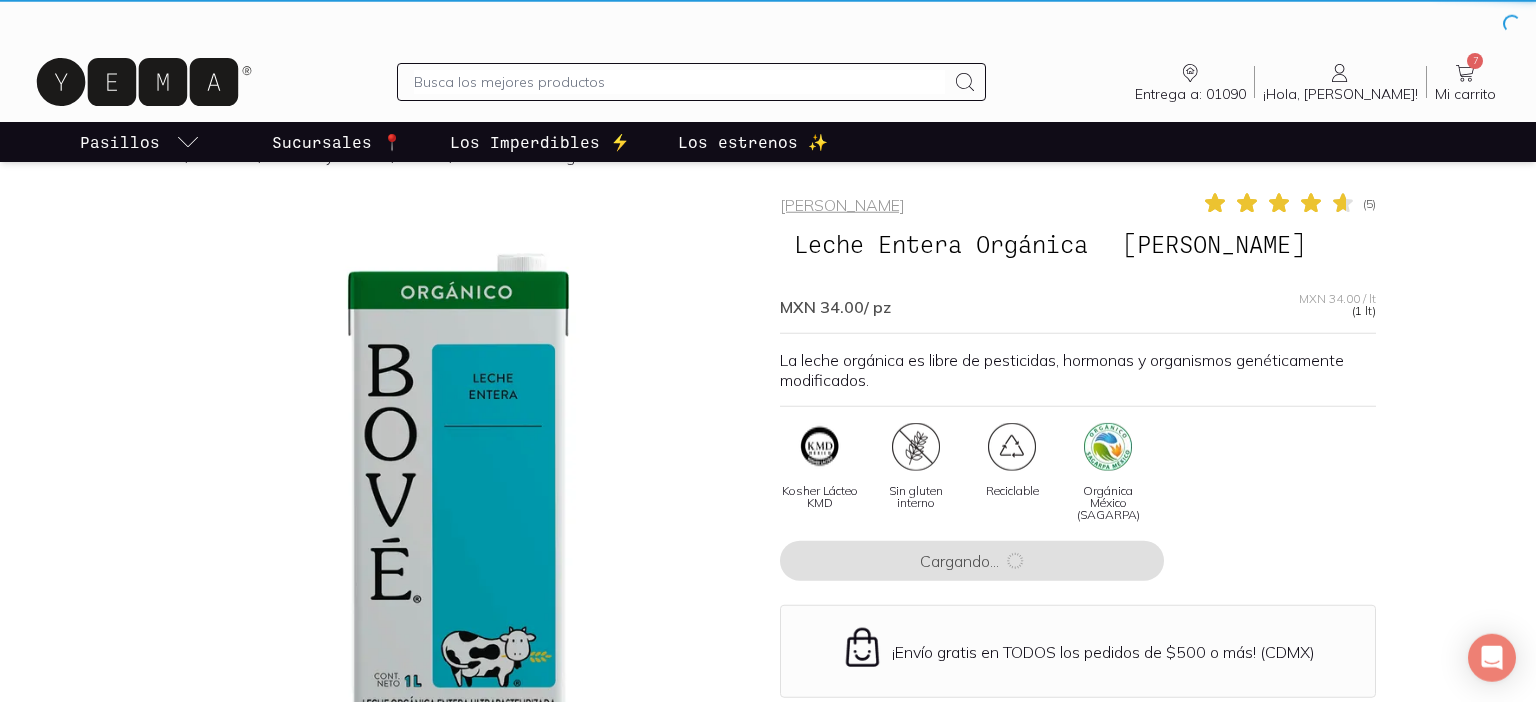 scroll, scrollTop: 0, scrollLeft: 0, axis: both 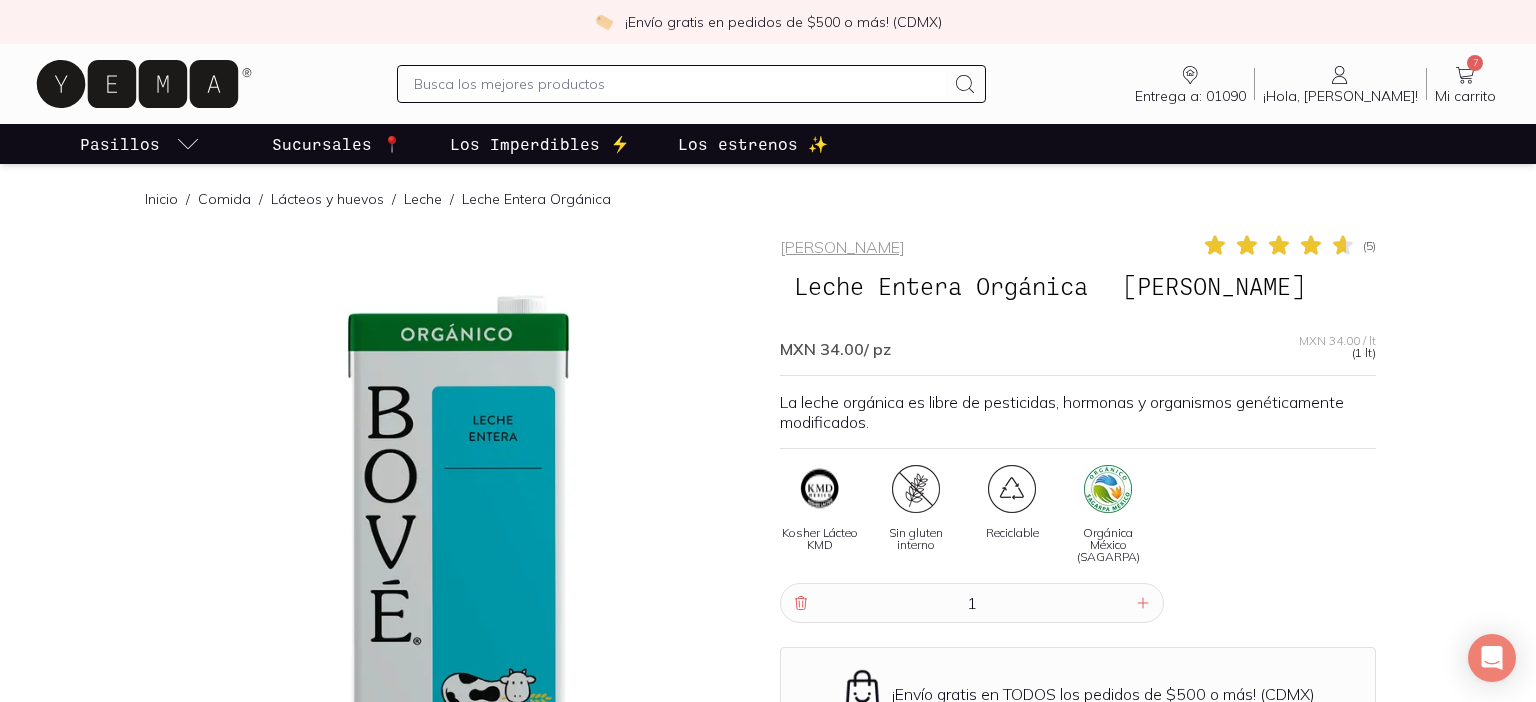 click on "7" at bounding box center (1475, 63) 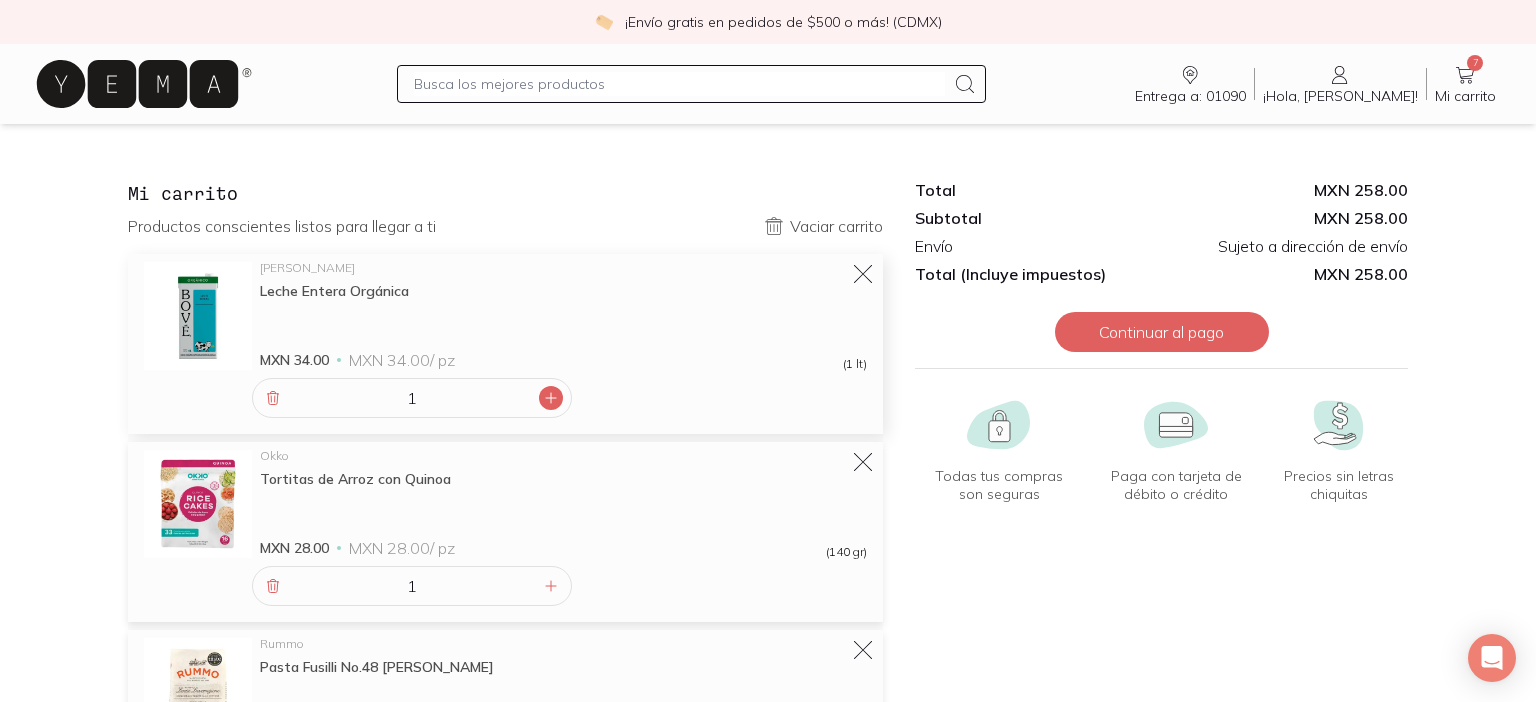 click 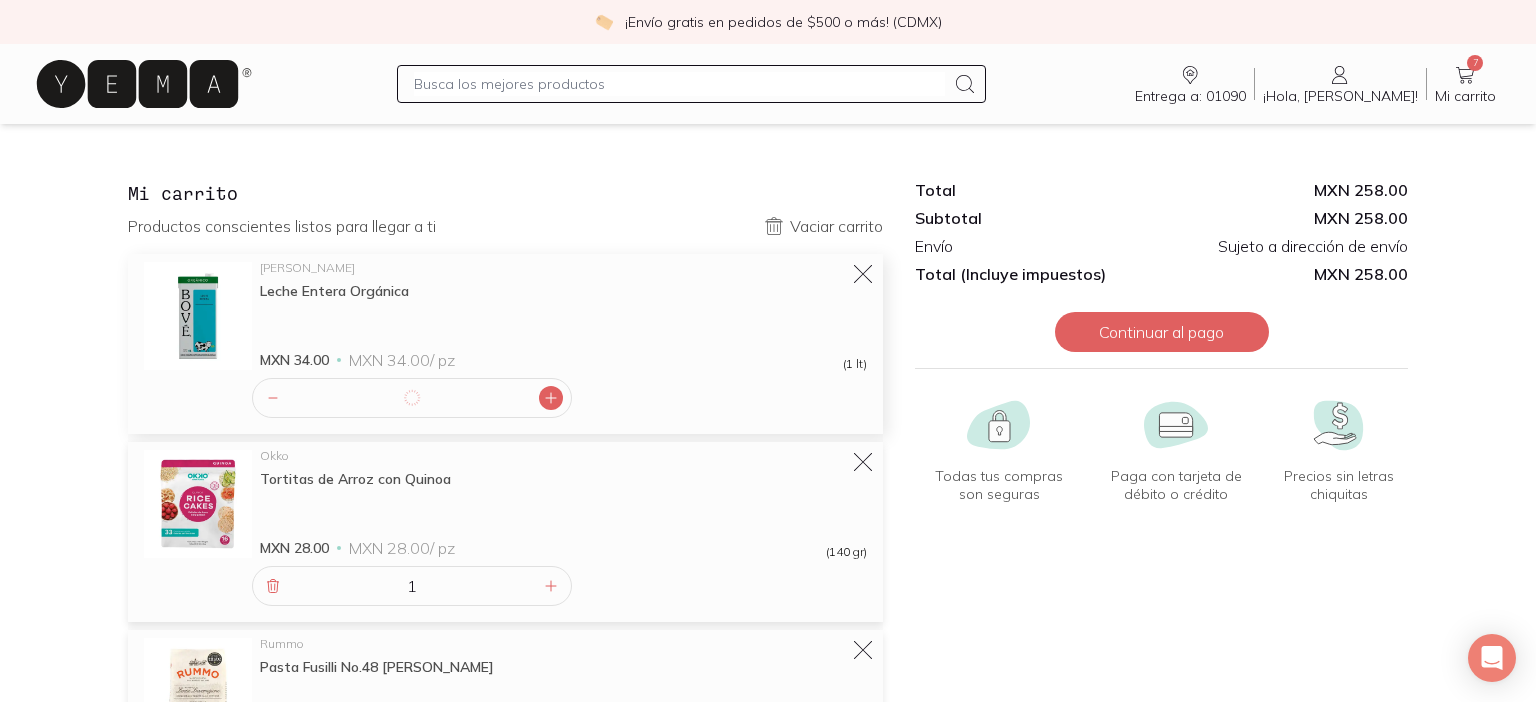 type on "2" 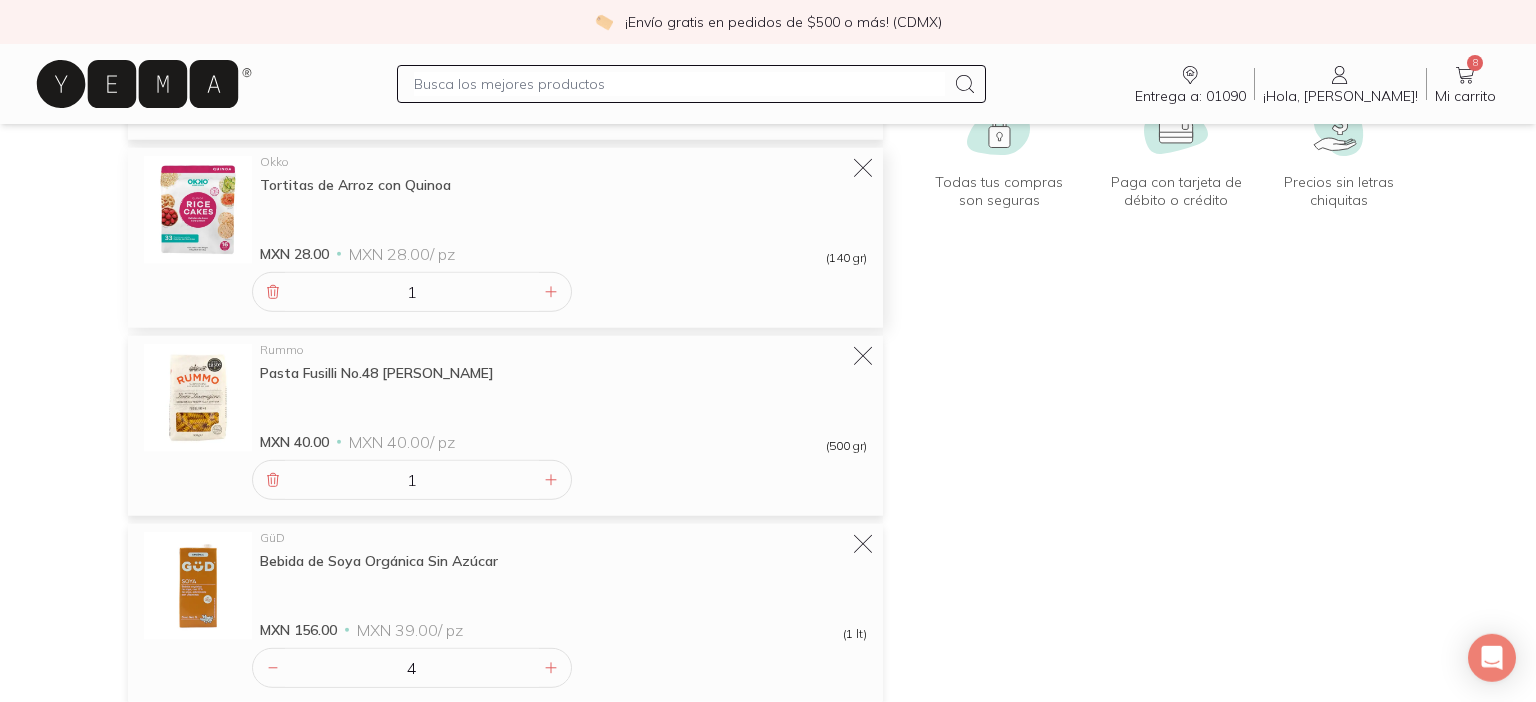 scroll, scrollTop: 428, scrollLeft: 0, axis: vertical 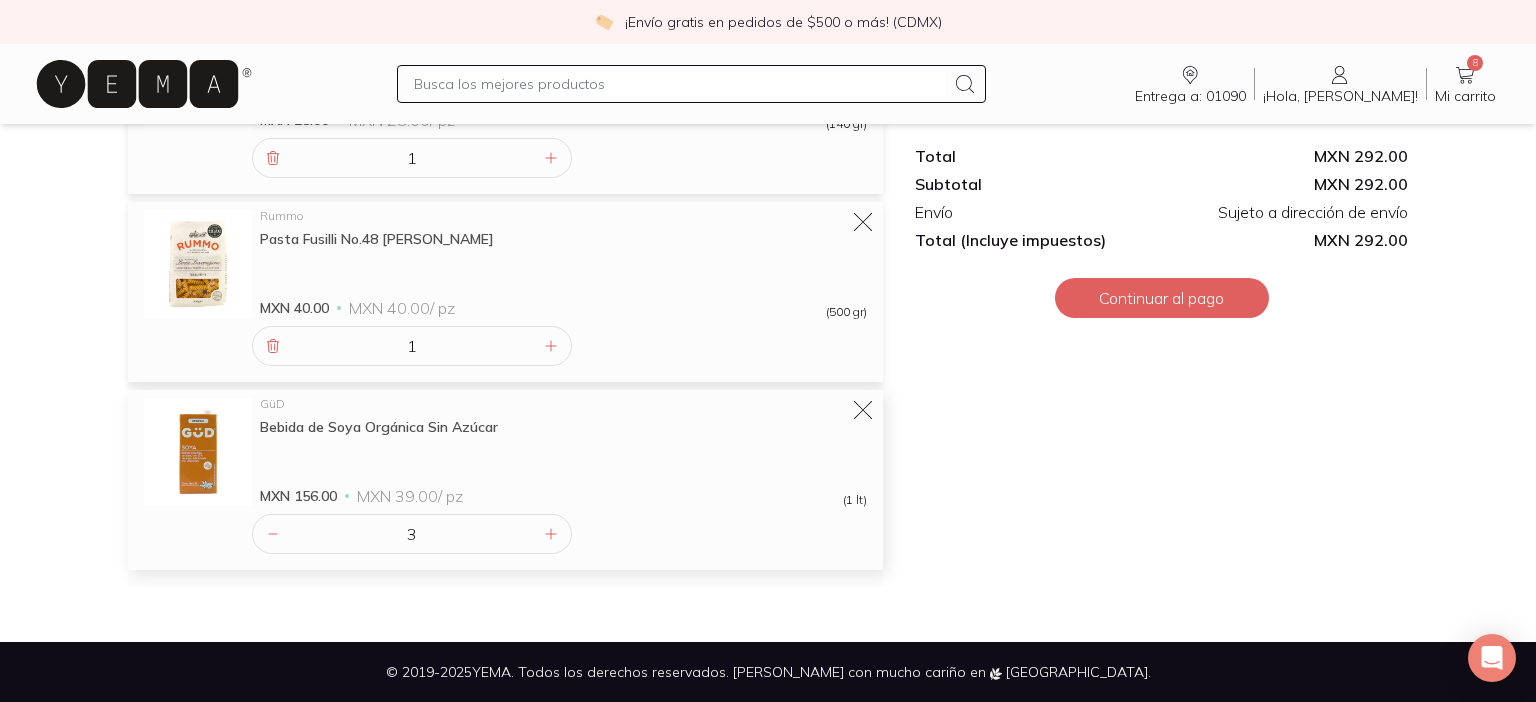 click on "3" at bounding box center (412, 534) 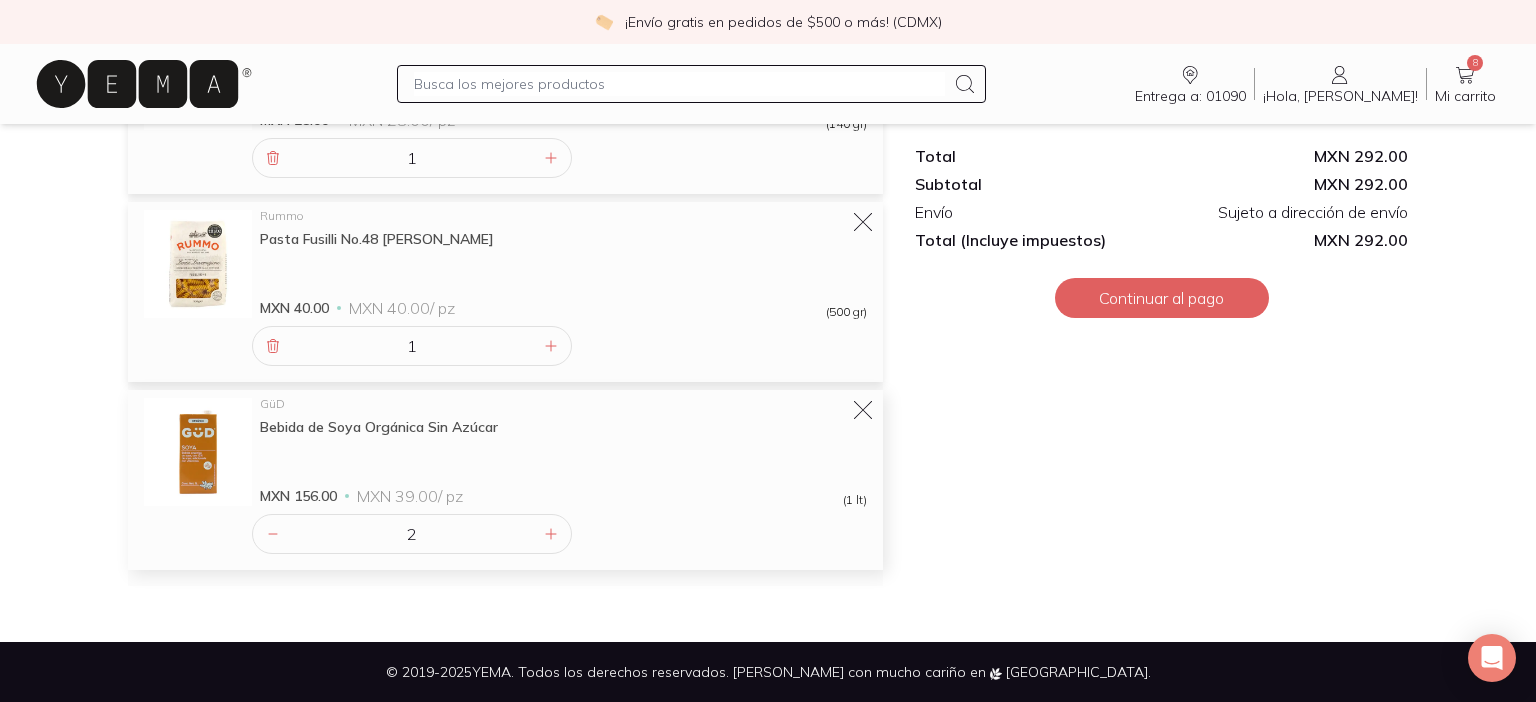 click on "2" at bounding box center [412, 534] 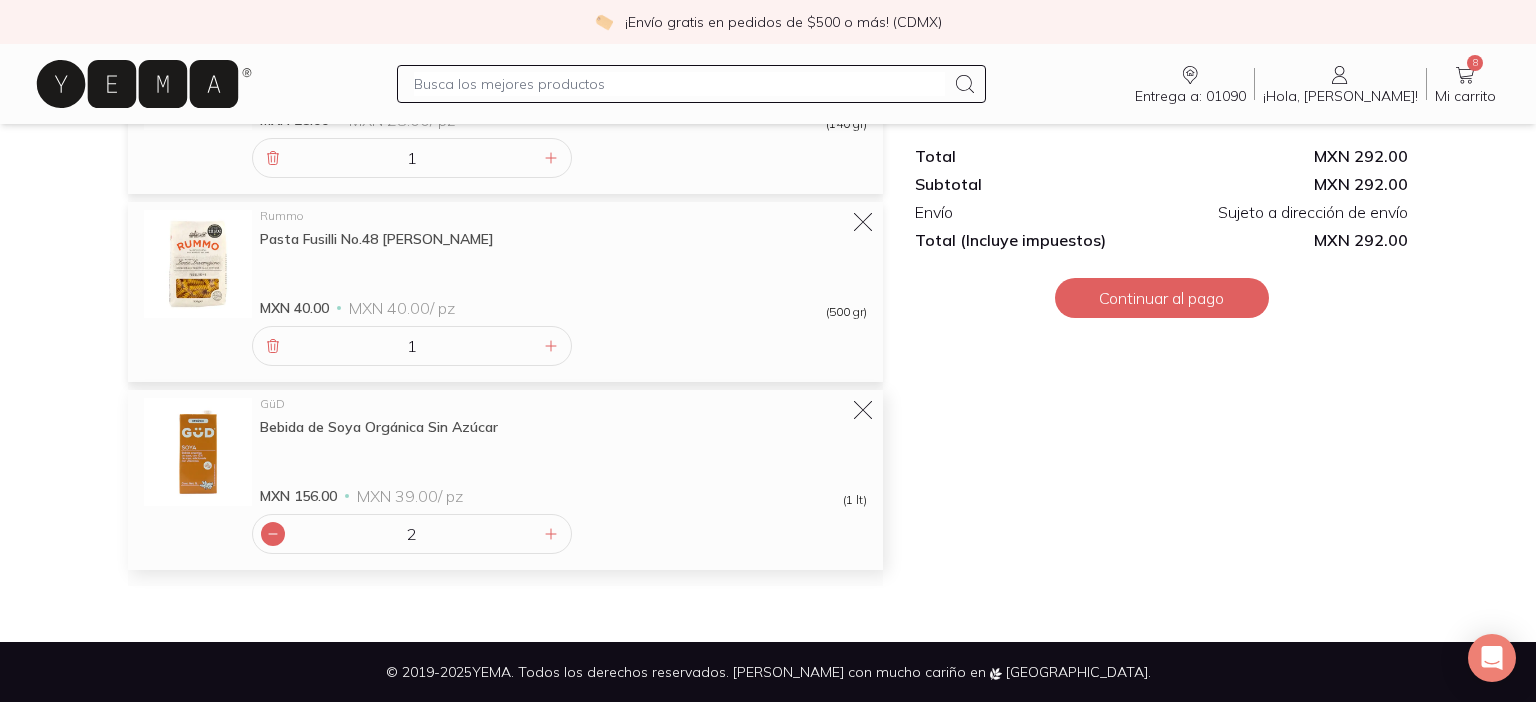 click at bounding box center [273, 534] 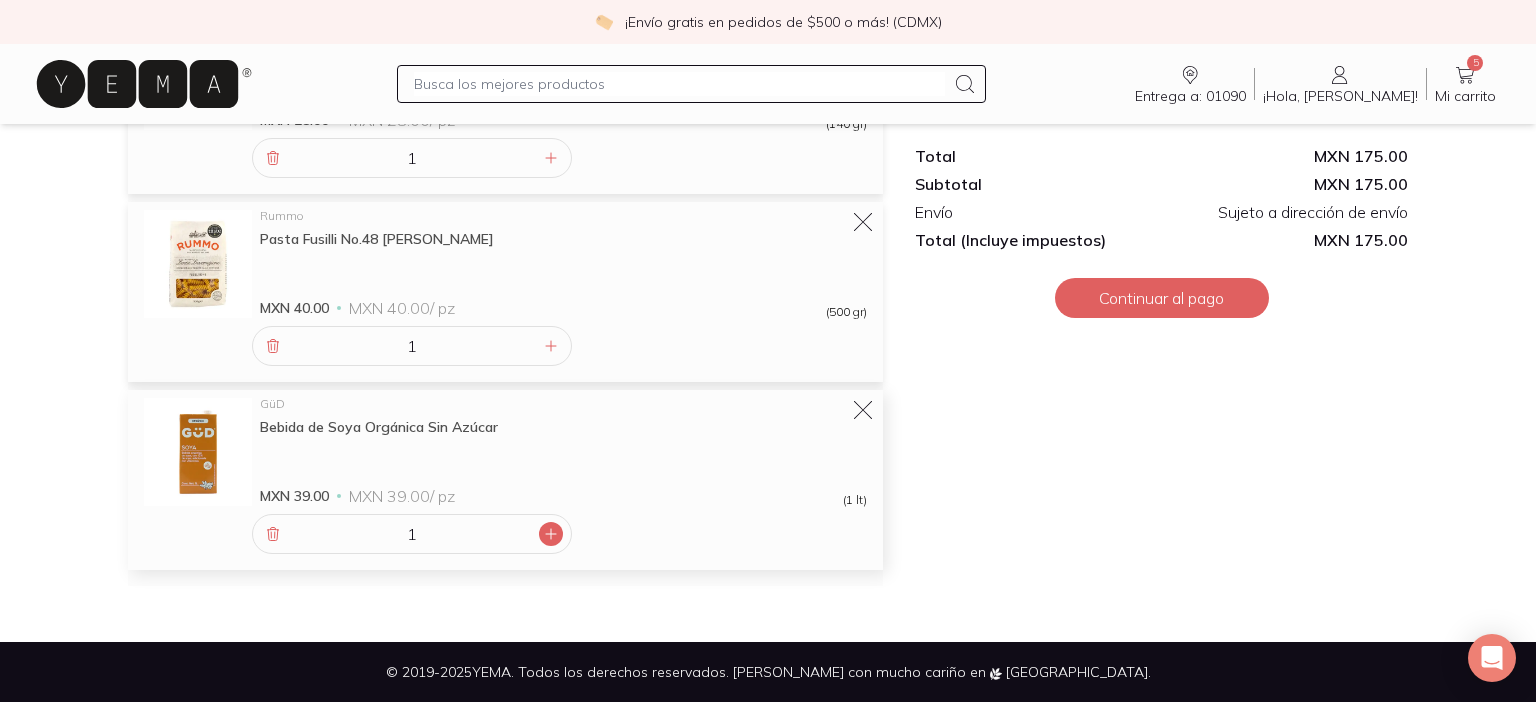 click 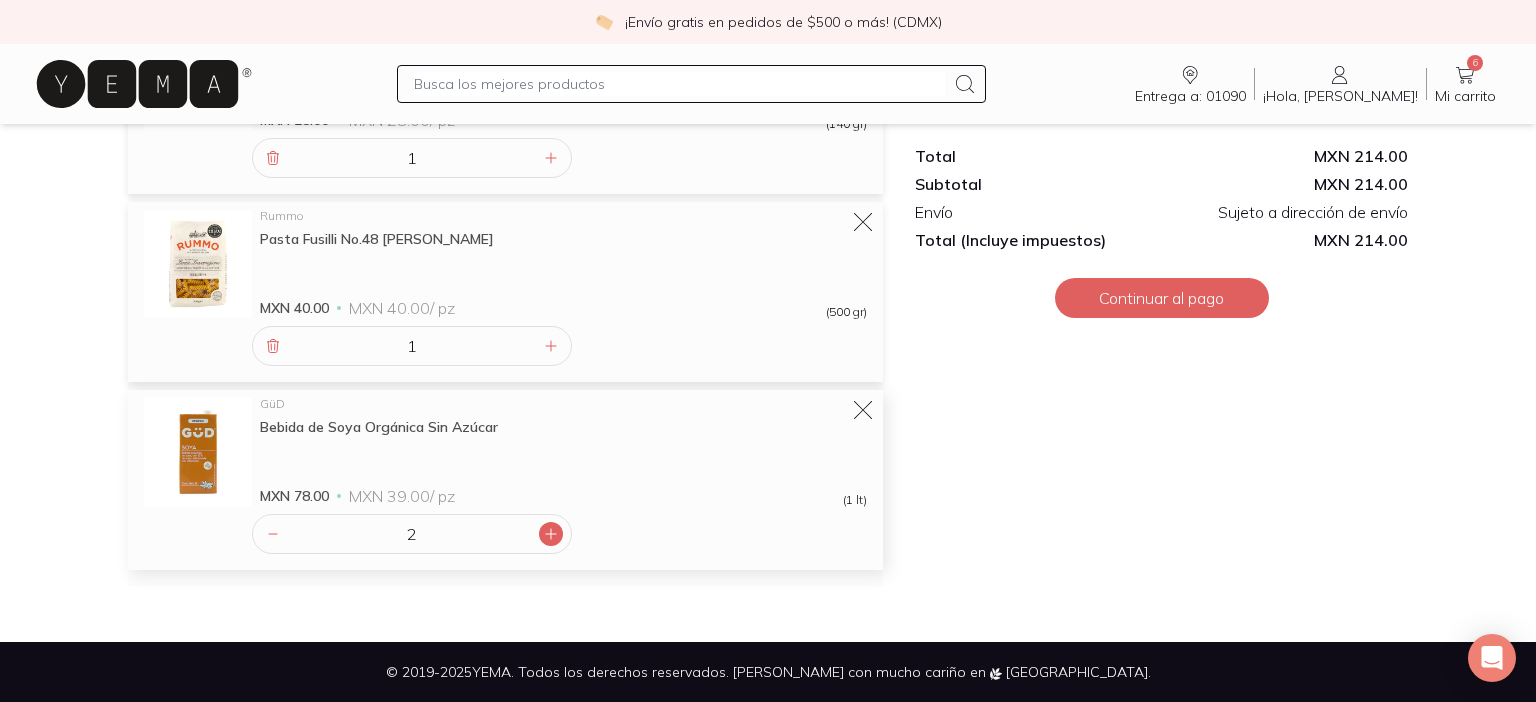 click 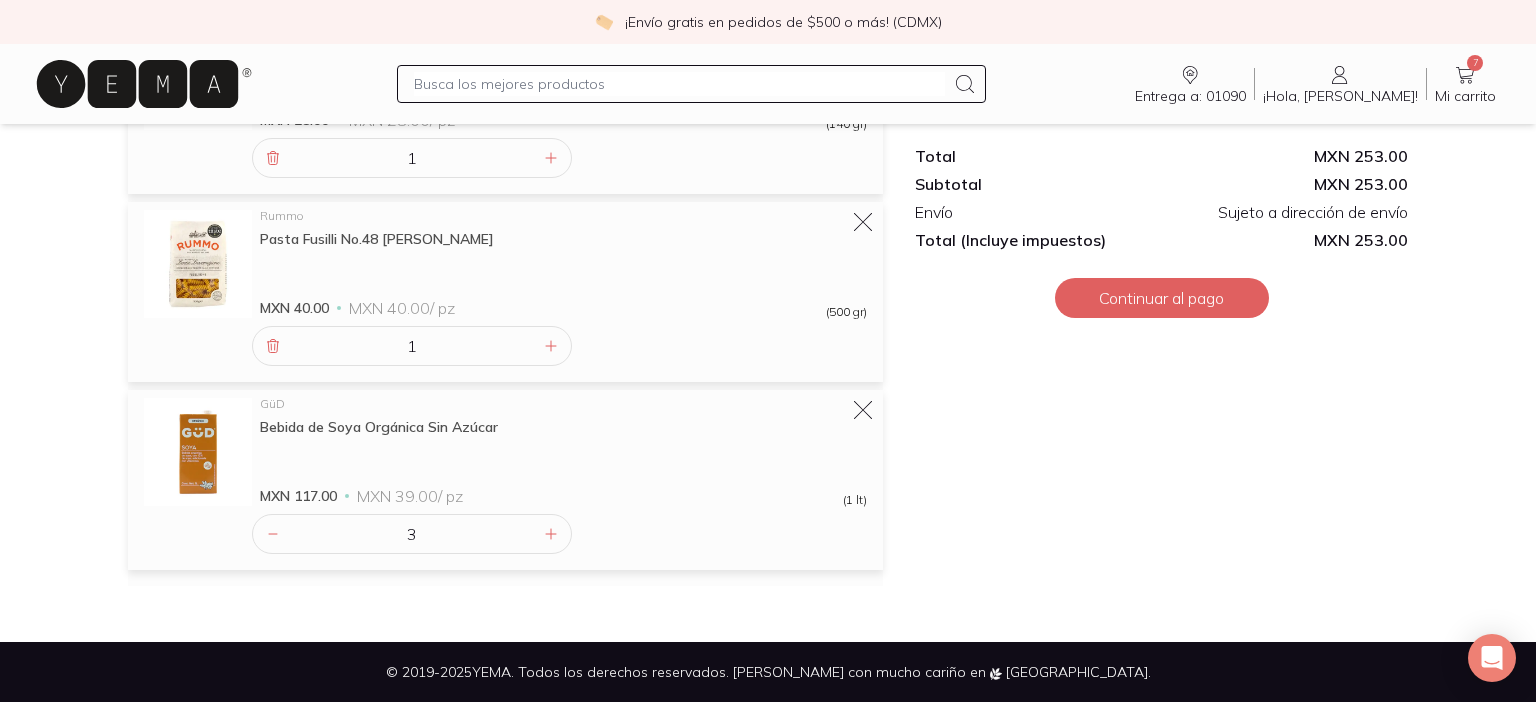 click on "Mi carrito Productos conscientes listos para llegar a ti Vaciar carrito [PERSON_NAME] Leche Entera Orgánica MXN 68.00 MXN 34.00  / pz (1 lt) 2 Okko Tortitas de Arroz con Quinoa MXN 28.00 MXN 28.00  / pz (140 gr) 1 [PERSON_NAME] Pasta Fusilli No.48 [PERSON_NAME] MXN 40.00 MXN 40.00  / pz (500 gr) 1 GüD Bebida de  Soya Orgánica Sin Azúcar MXN 117.00 MXN 39.00  / pz (1 lt) 3 Vaciar carrito" at bounding box center [505, 157] 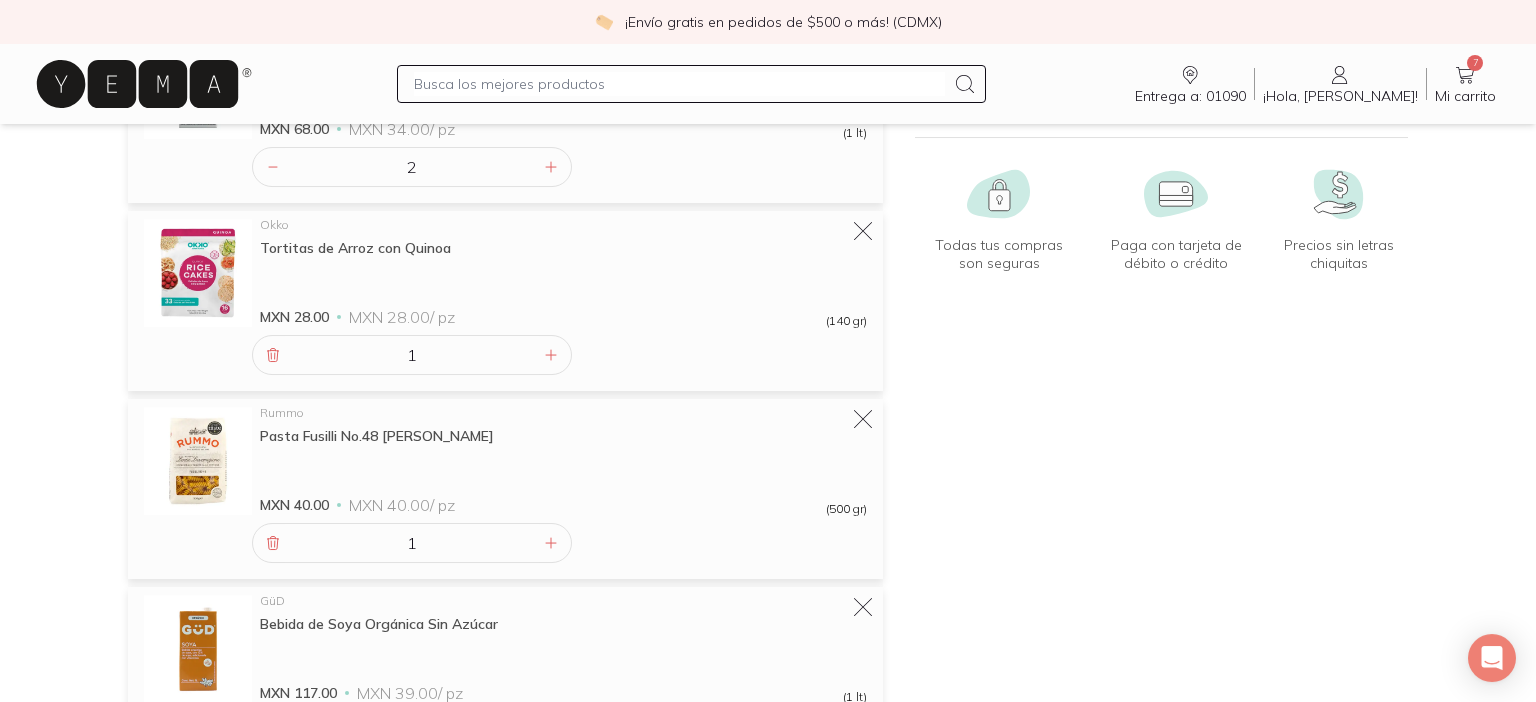 scroll, scrollTop: 0, scrollLeft: 0, axis: both 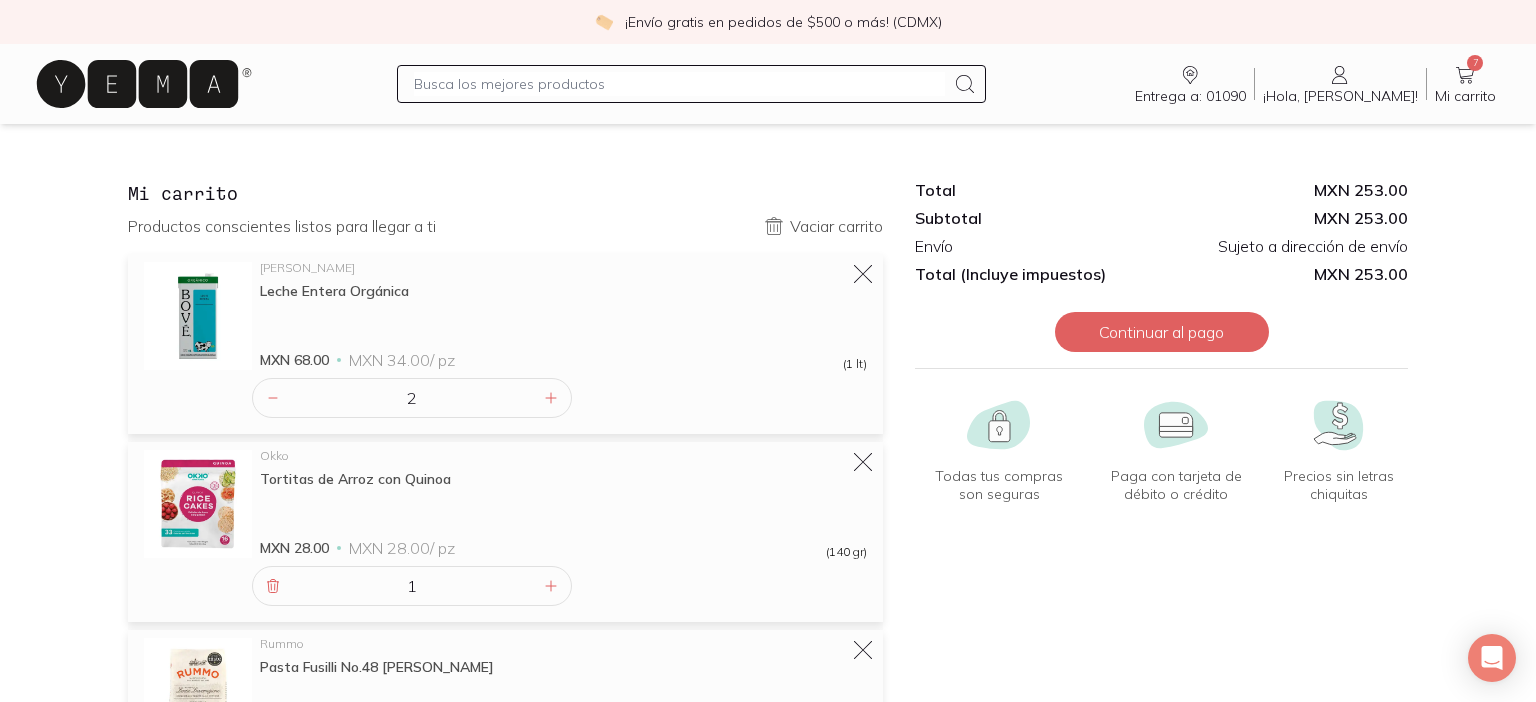 click 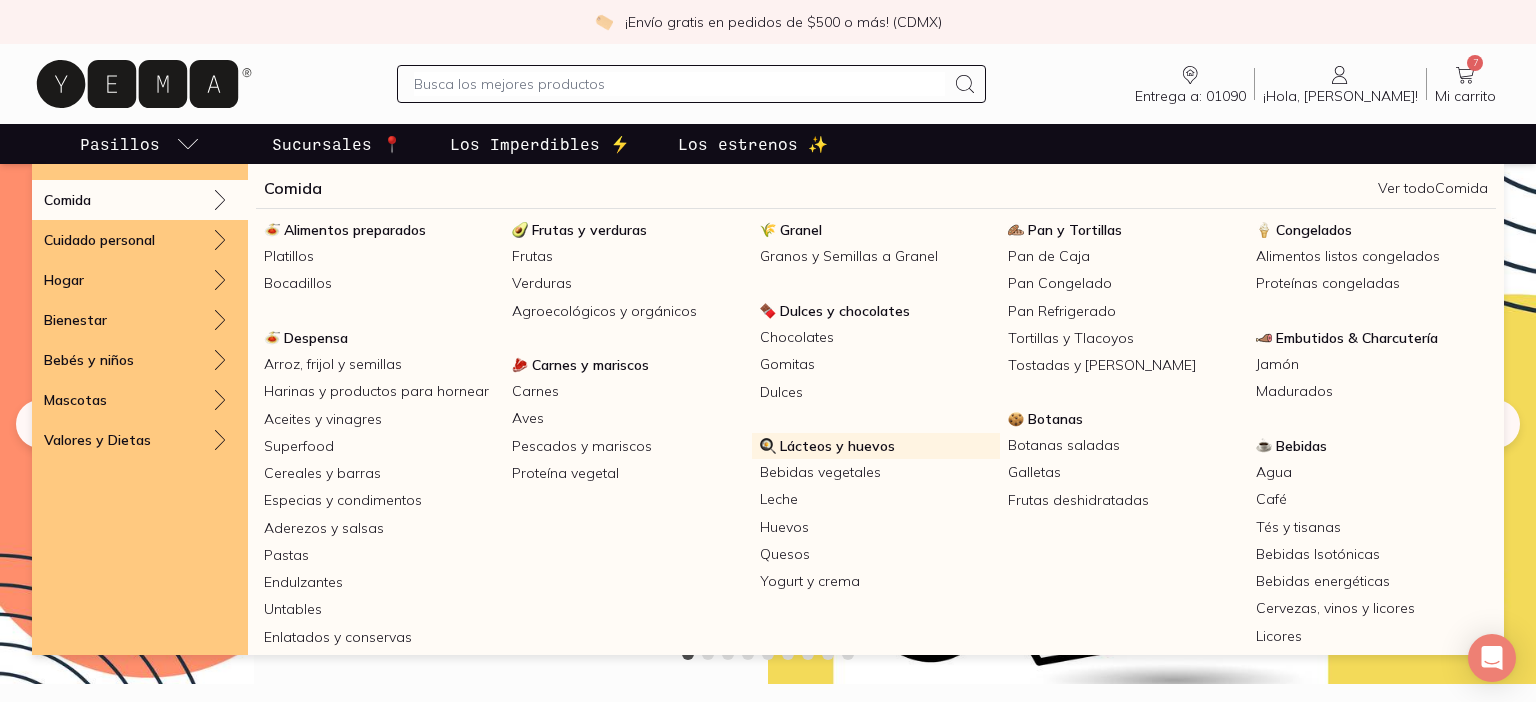 click on "Lácteos y huevos" at bounding box center (837, 446) 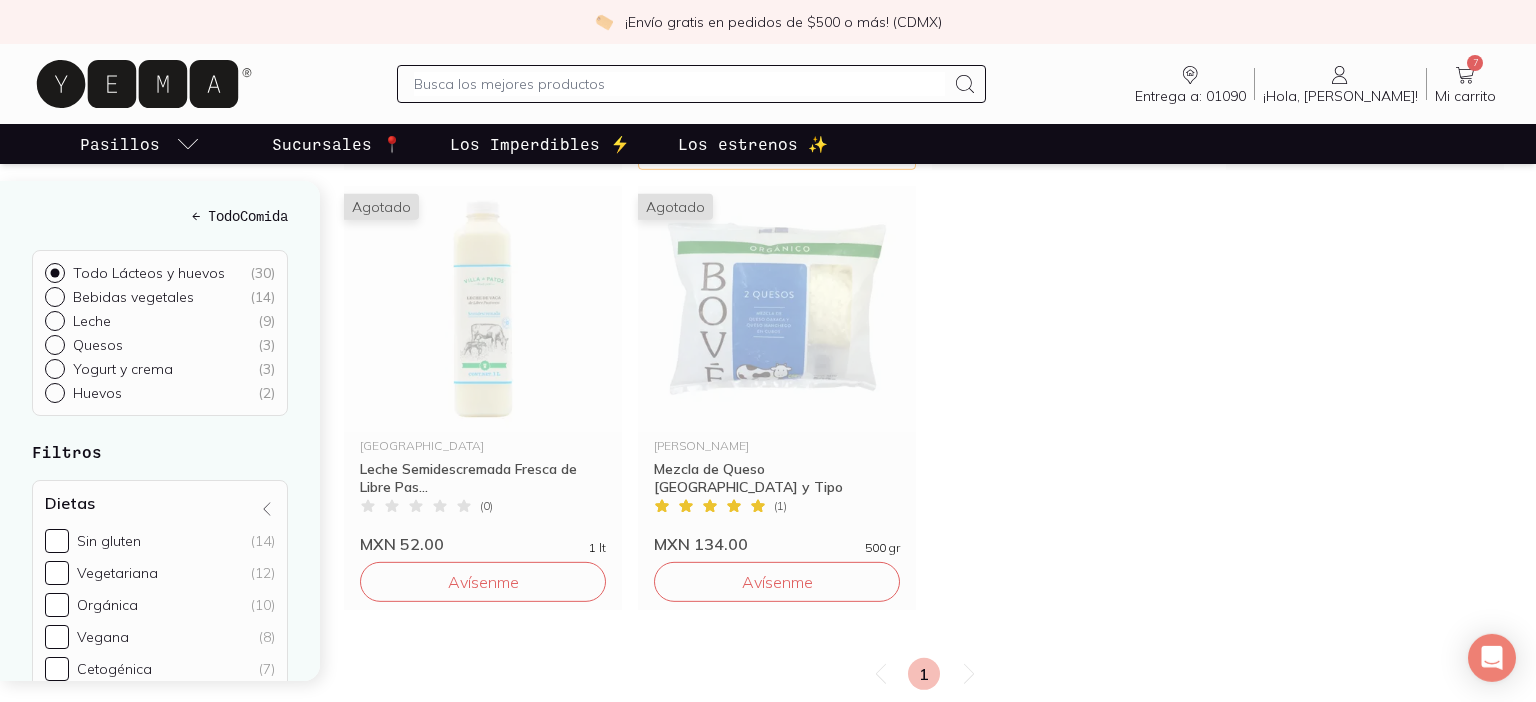 scroll, scrollTop: 3388, scrollLeft: 0, axis: vertical 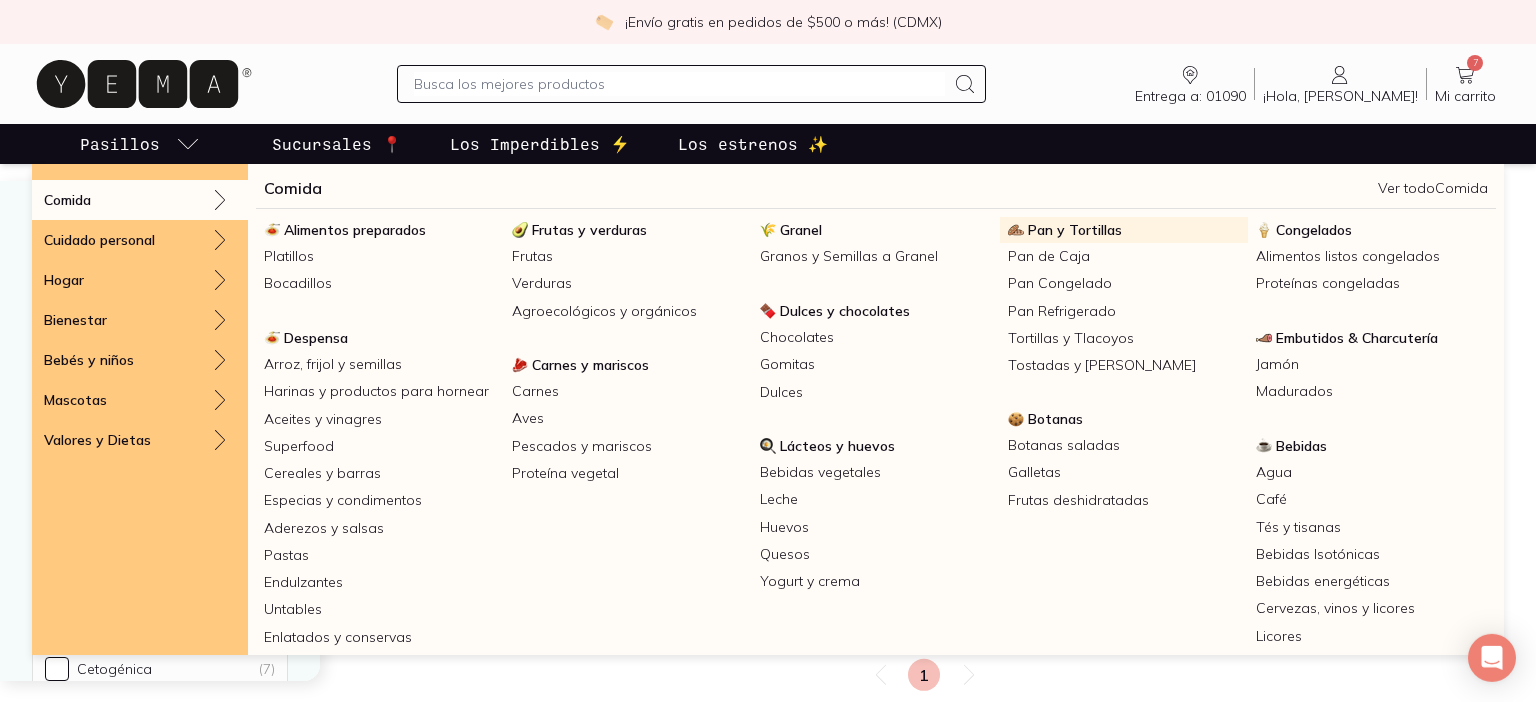 click on "Pan y Tortillas" at bounding box center (1075, 230) 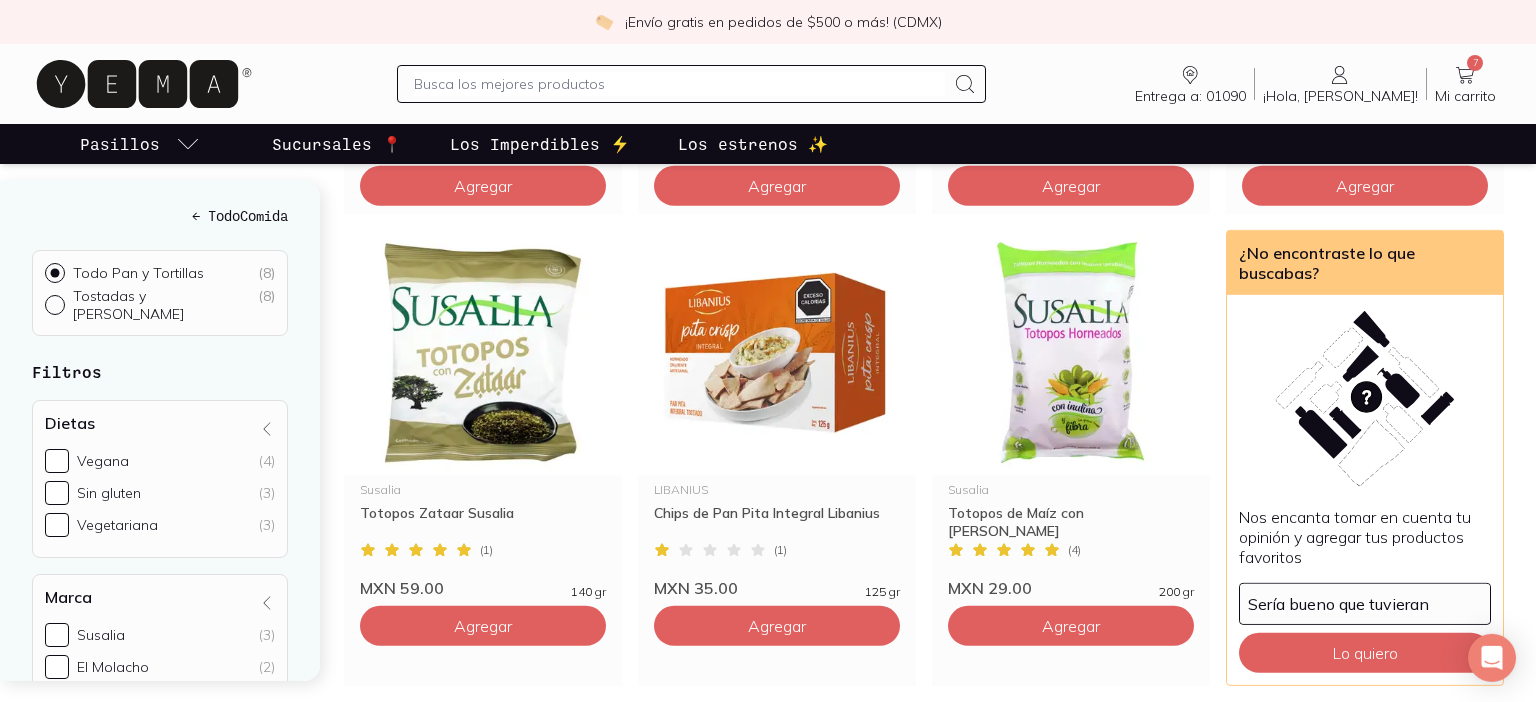 scroll, scrollTop: 644, scrollLeft: 0, axis: vertical 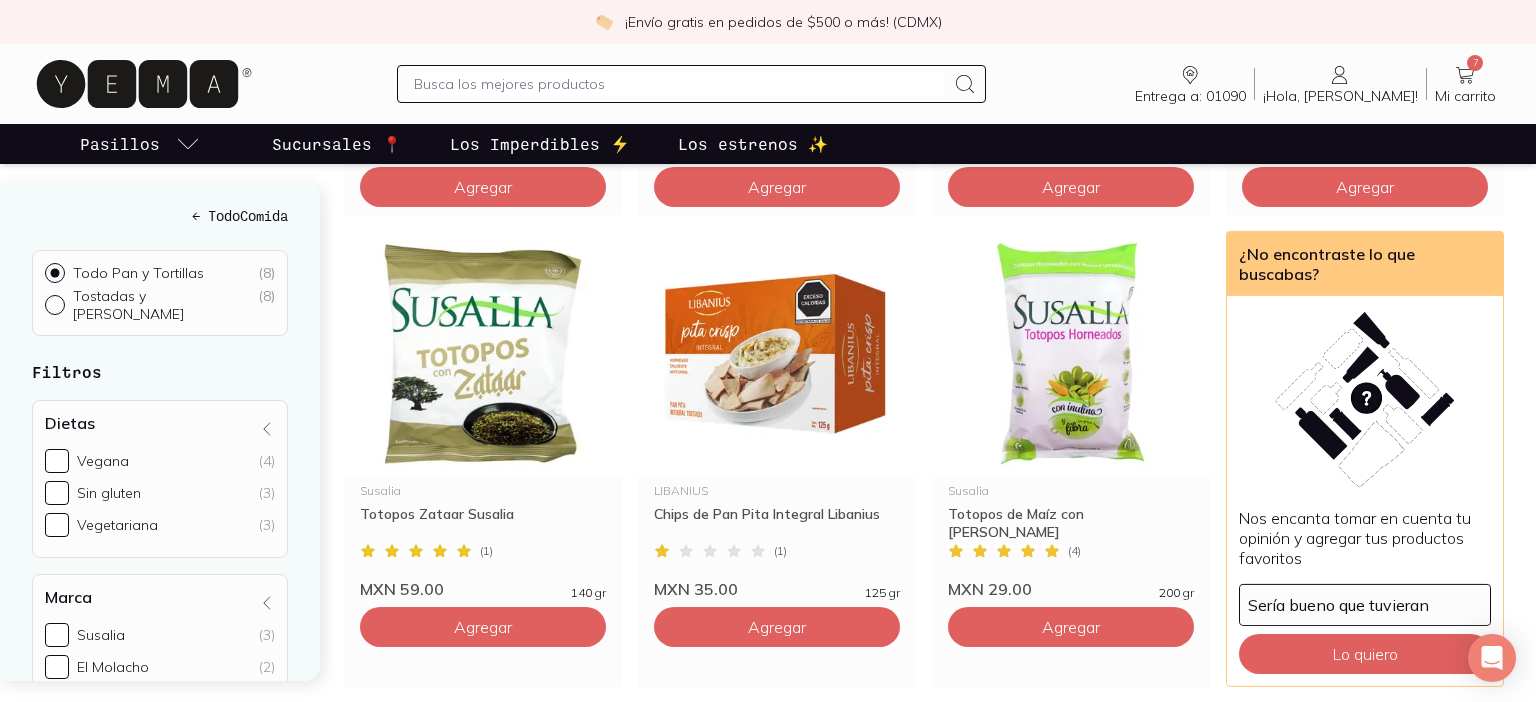 click 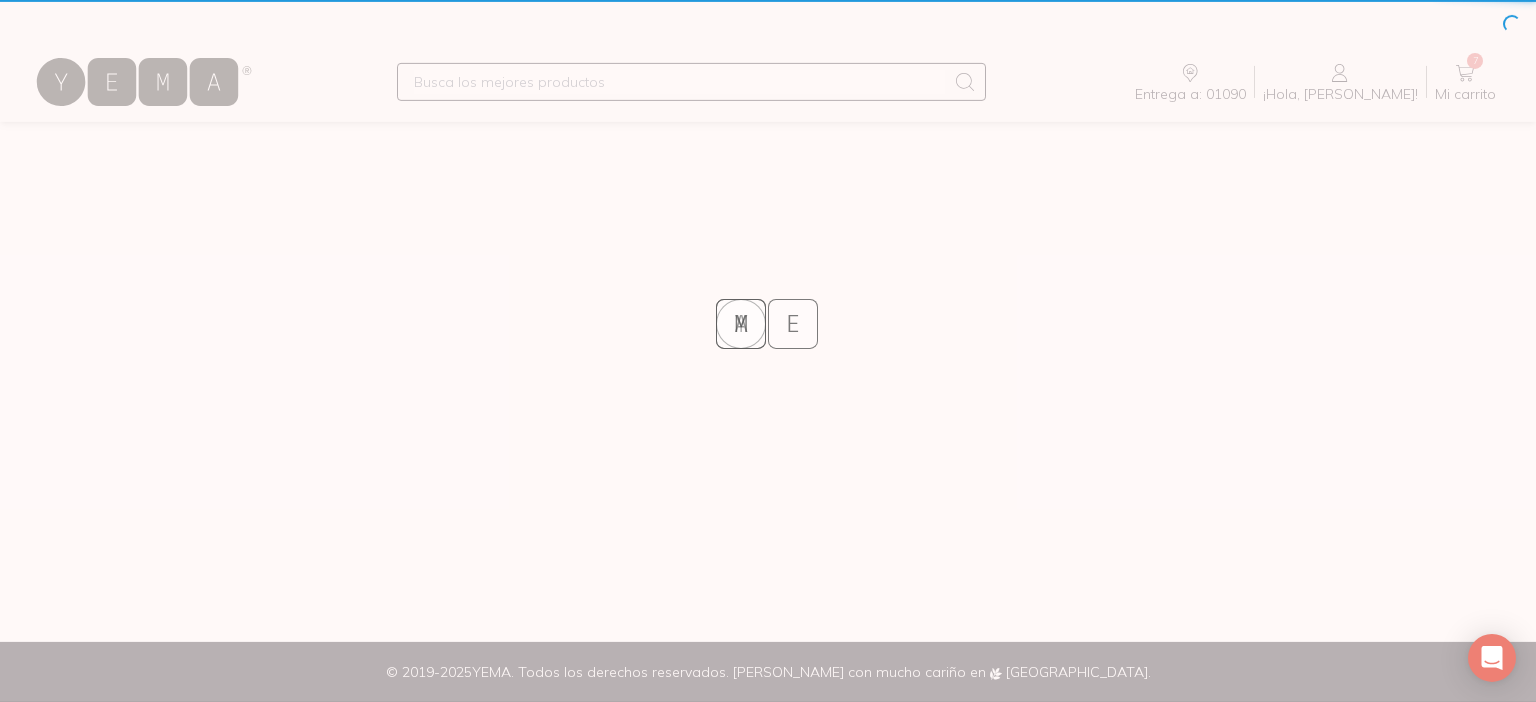 scroll, scrollTop: 0, scrollLeft: 0, axis: both 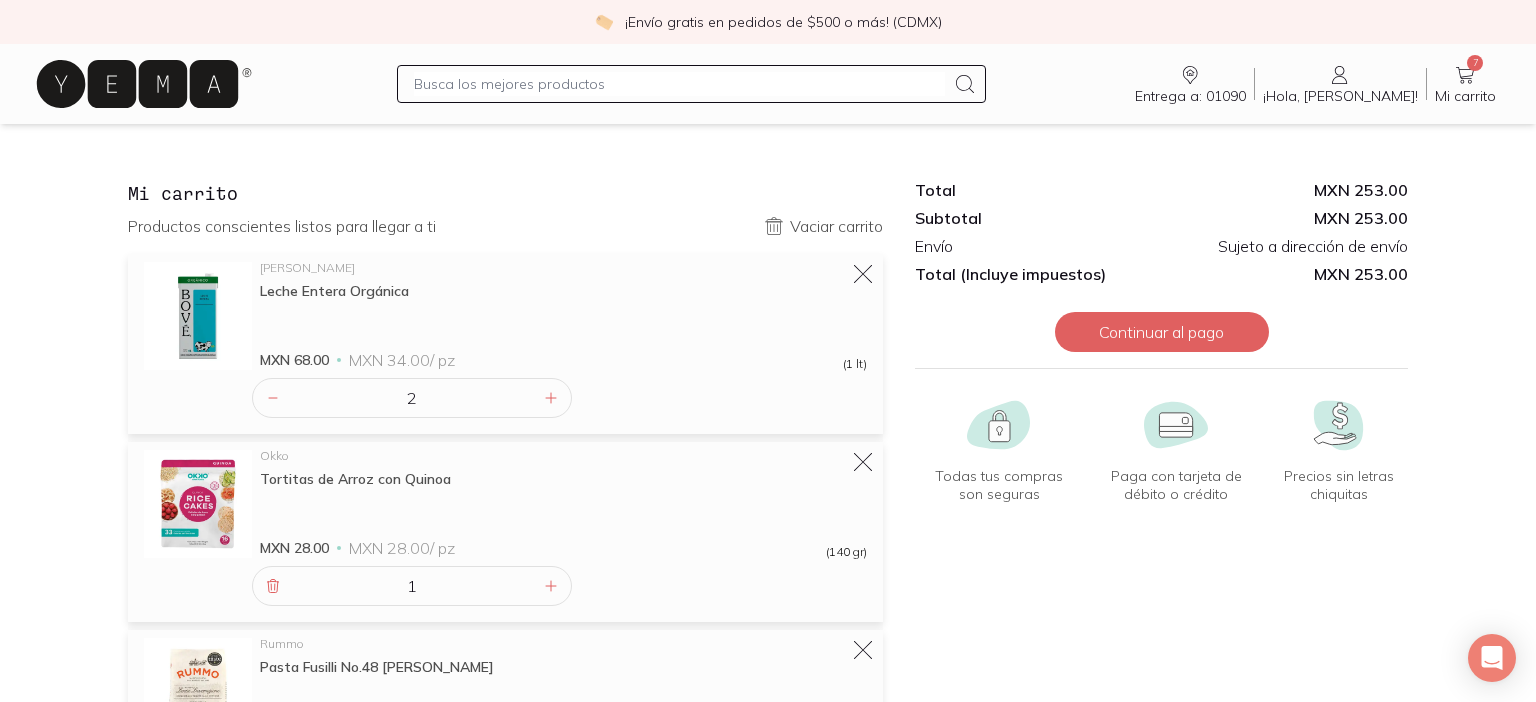 click on "Vaciar carrito" at bounding box center [836, 226] 